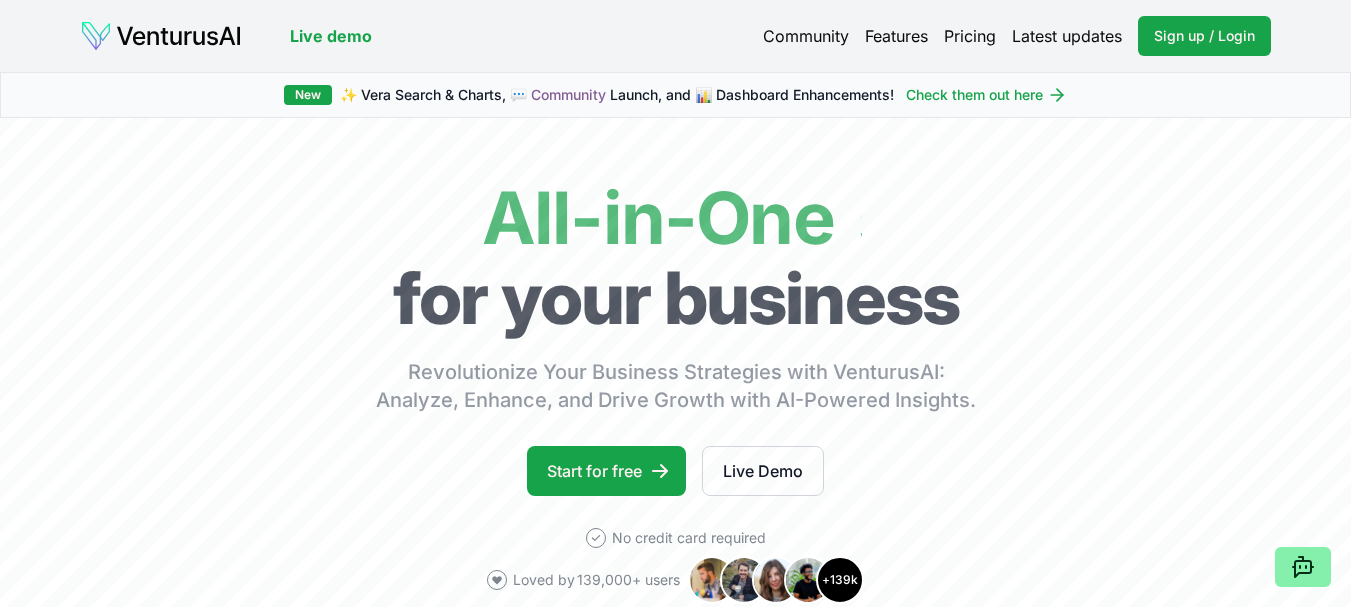 scroll, scrollTop: 0, scrollLeft: 0, axis: both 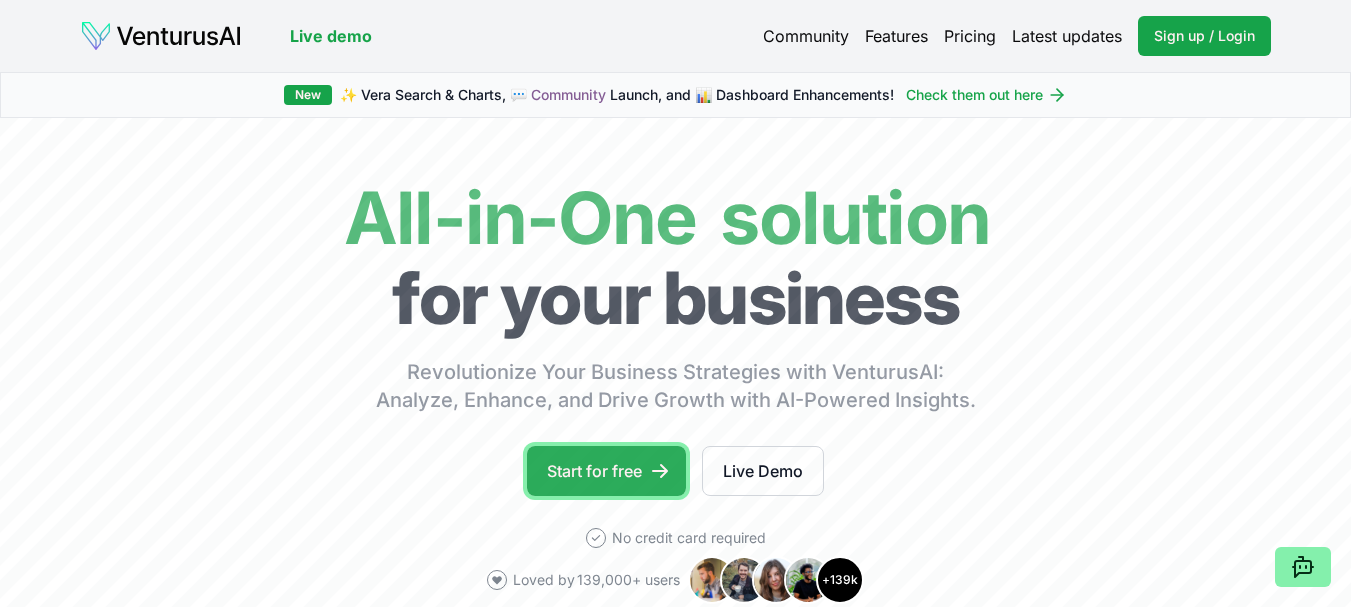click 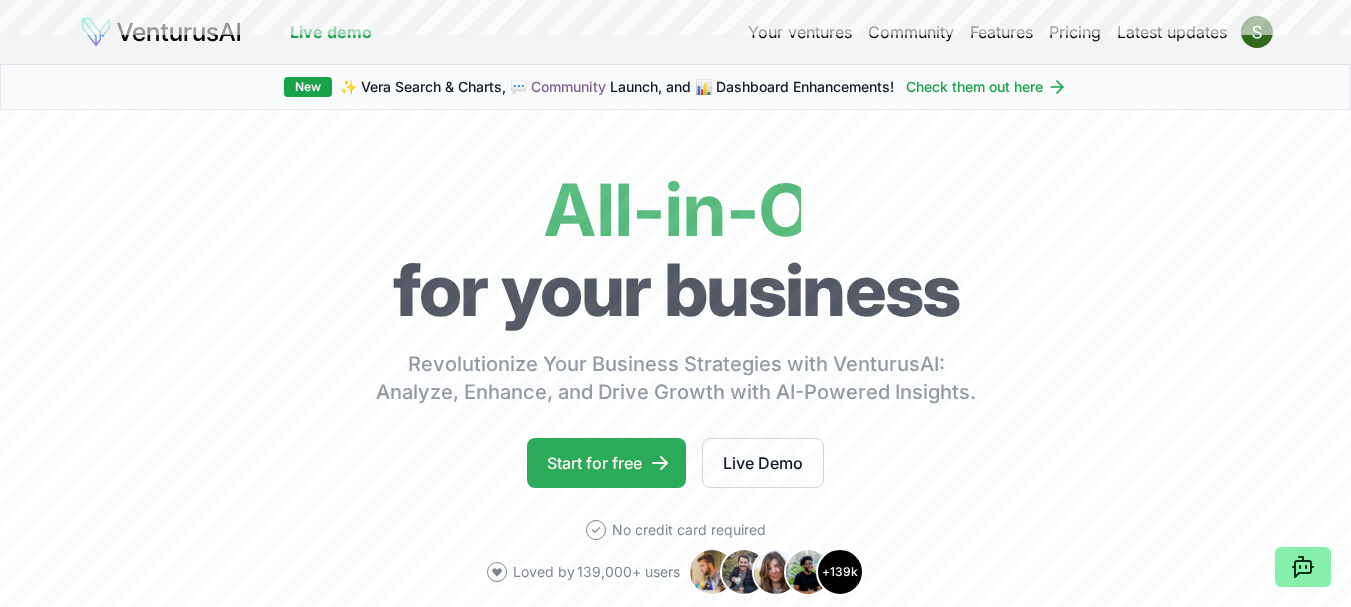 scroll, scrollTop: 0, scrollLeft: 0, axis: both 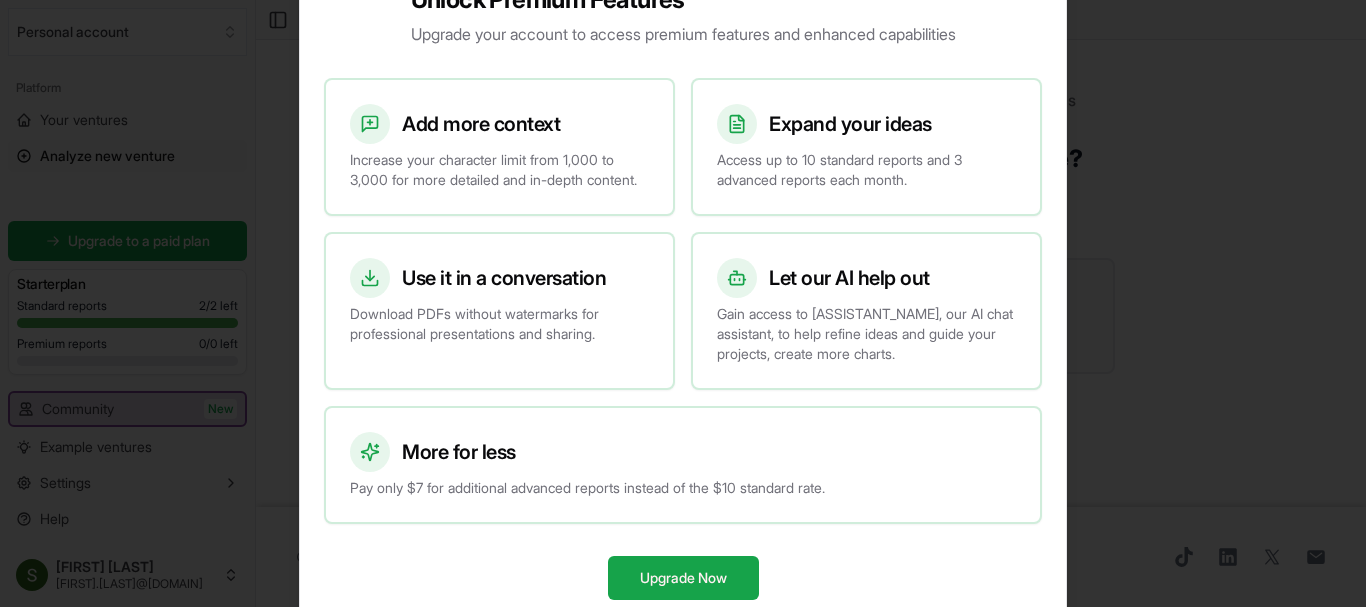 drag, startPoint x: 1295, startPoint y: 262, endPoint x: 1299, endPoint y: 274, distance: 12.649111 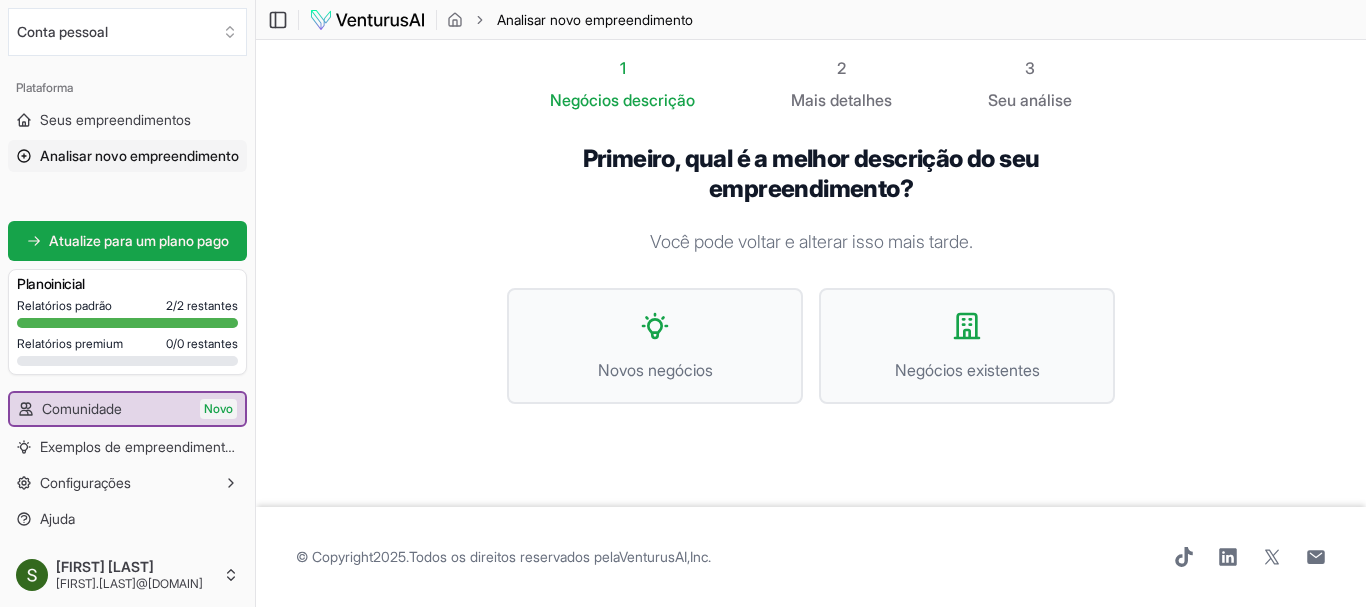 click on "1 Negócios   descrição 2 Mais   detalhes 3 Seu   análise Primeiro, qual é a melhor descrição do seu empreendimento? Você pode voltar e alterar isso mais tarde. Novos negócios Negócios existentes" at bounding box center (811, 273) 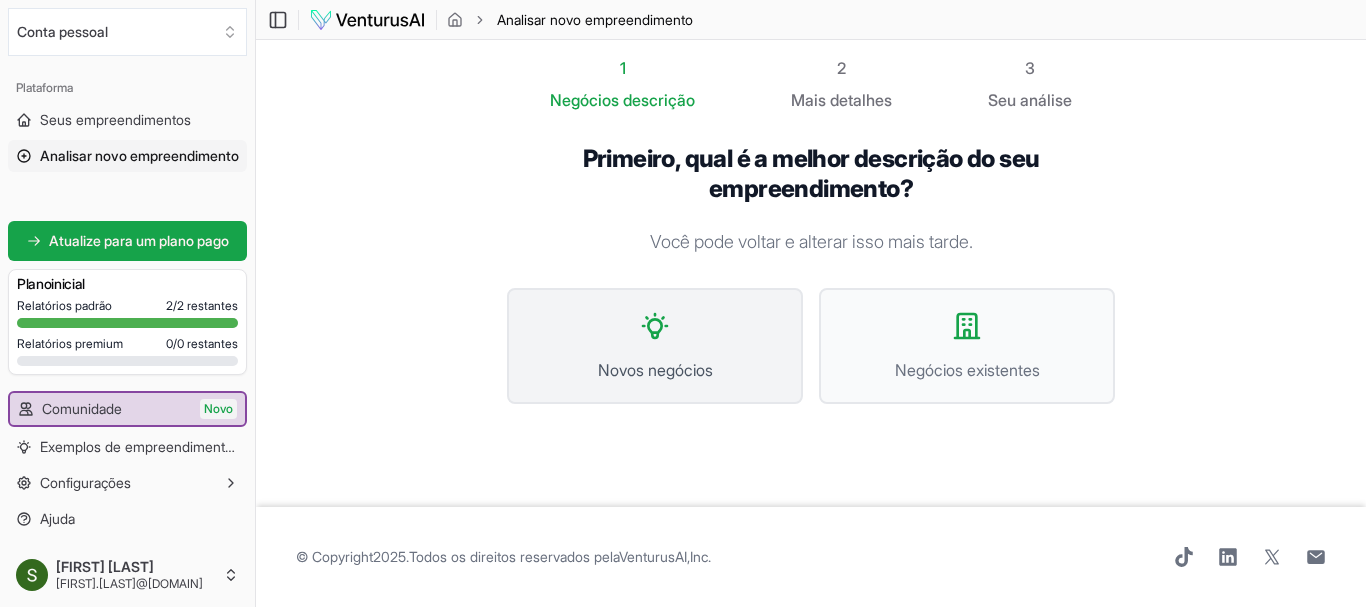 click on "Novos negócios" at bounding box center [655, 346] 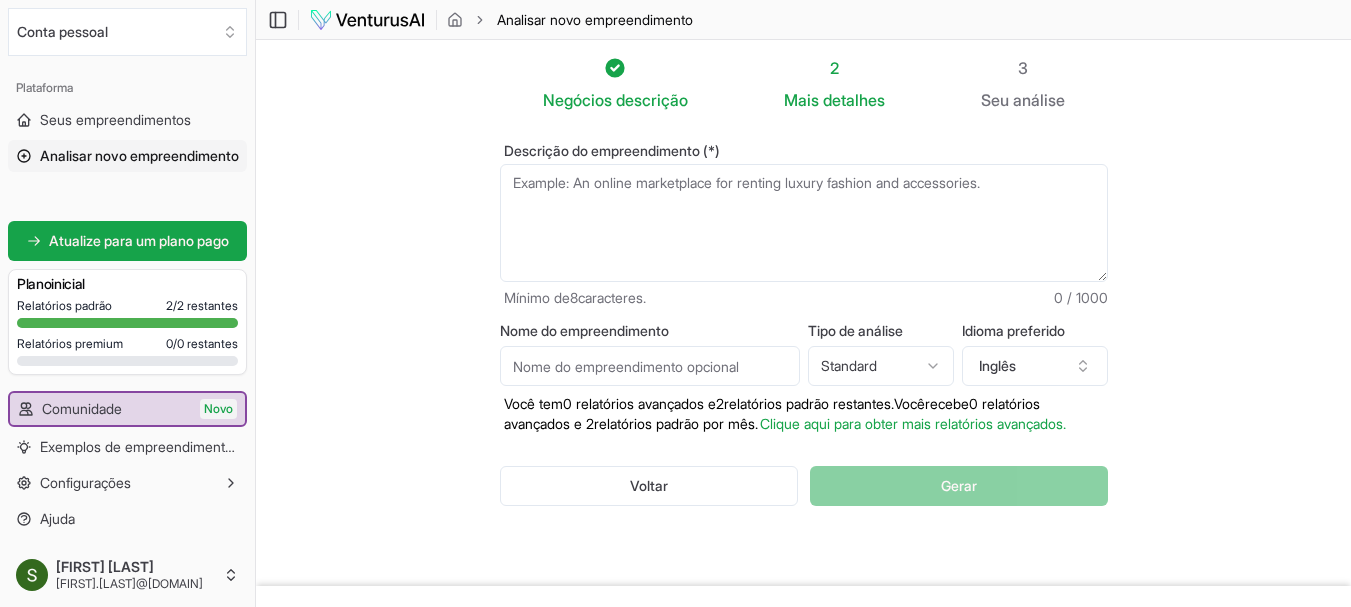 click on "Descrição do empreendimento (*)" at bounding box center (804, 223) 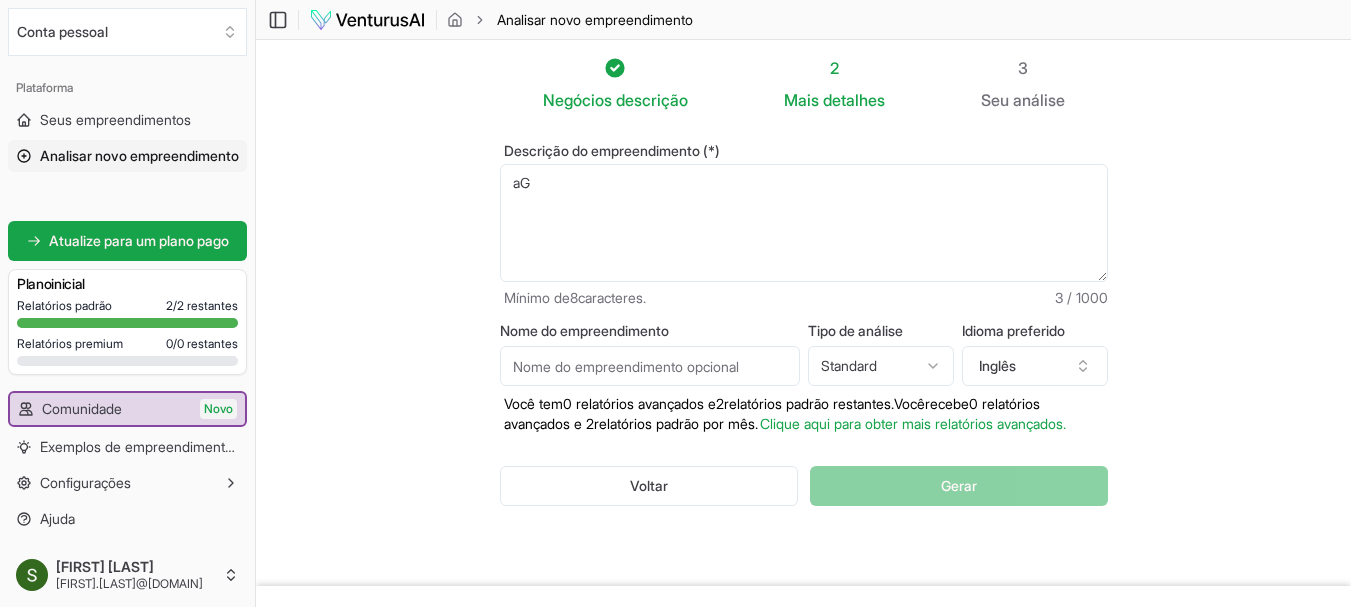 type on "a" 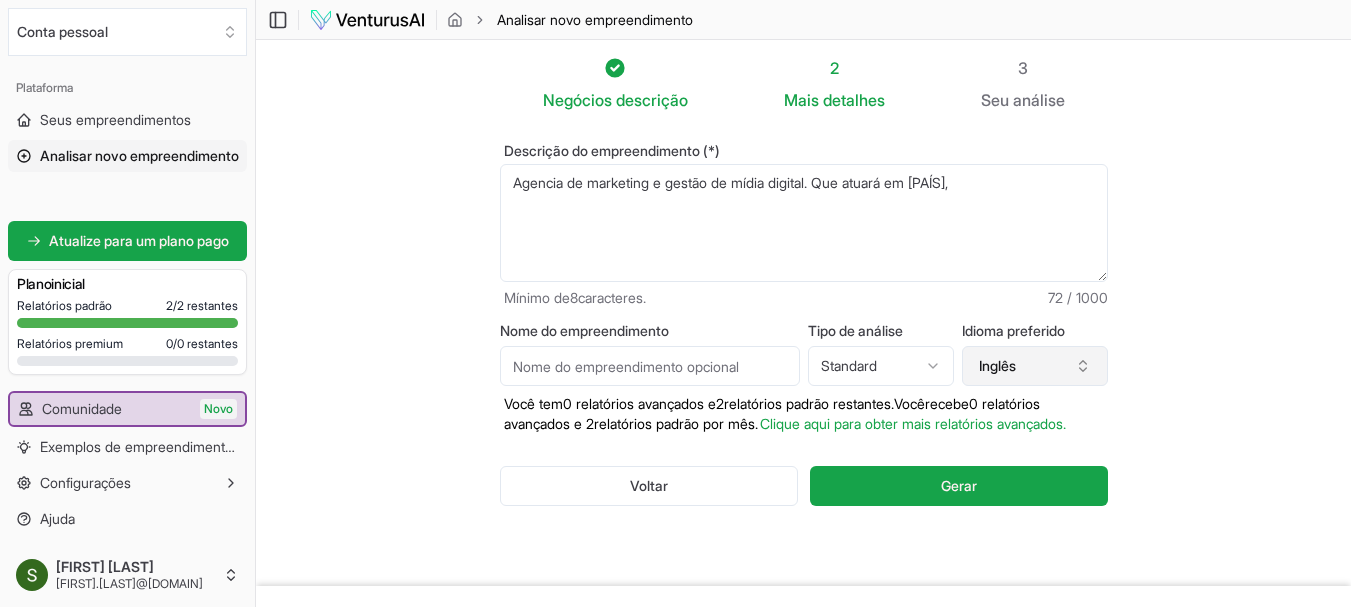 type on "Agencia de marketing e gestão de mídia digital. Que atuará em [PAÍS]," 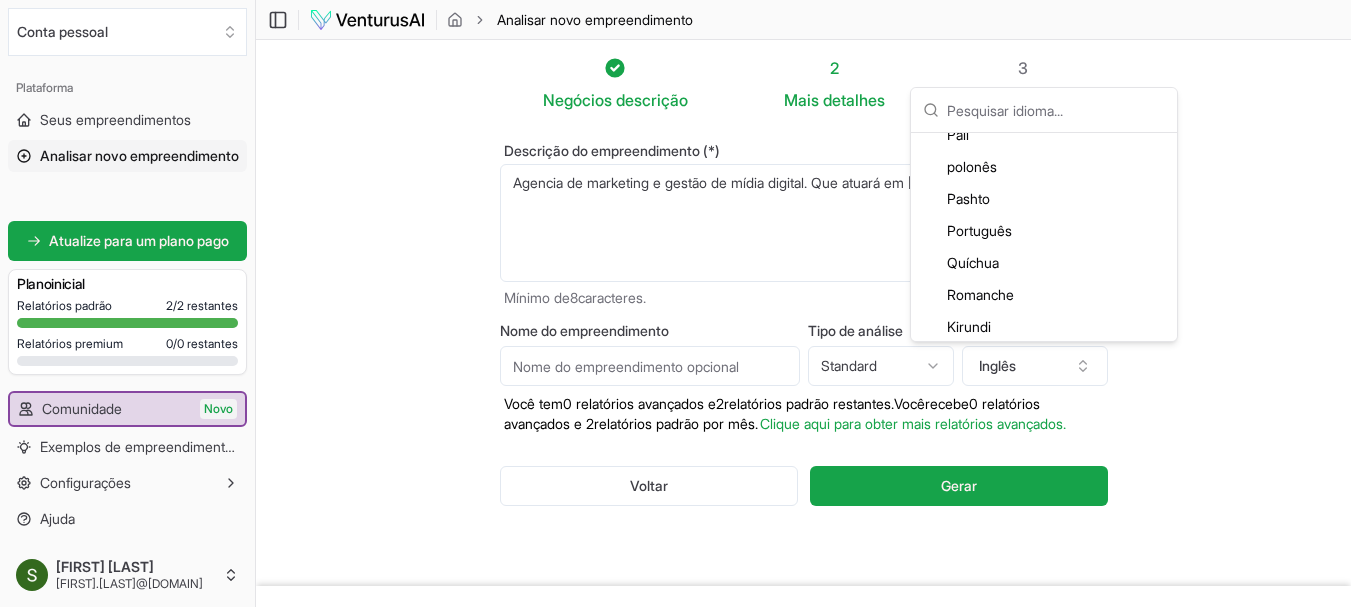 scroll, scrollTop: 4087, scrollLeft: 0, axis: vertical 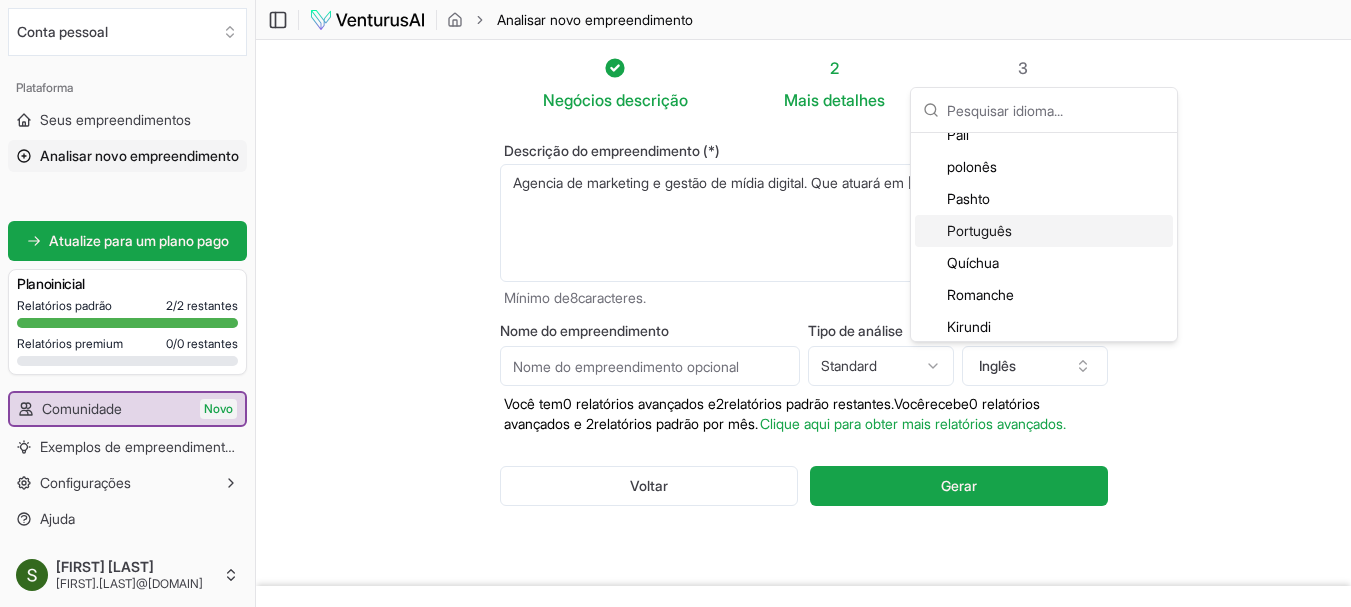 click on "Português" at bounding box center (1044, 231) 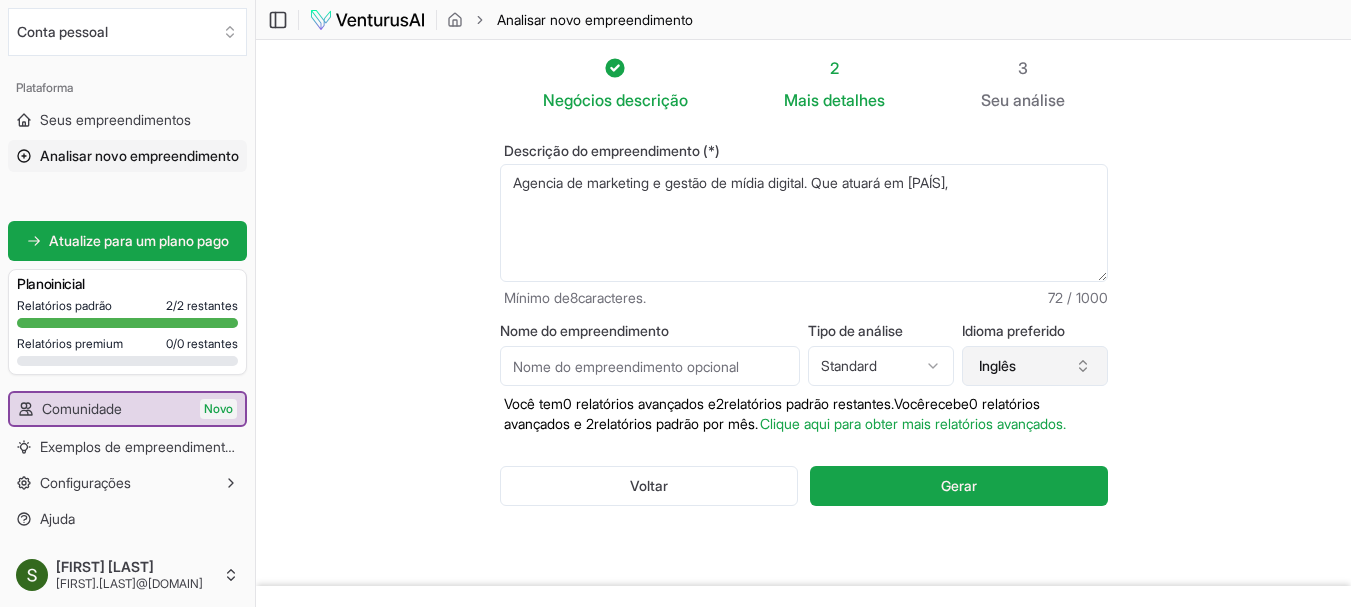 click on "Inglês" at bounding box center [1035, 366] 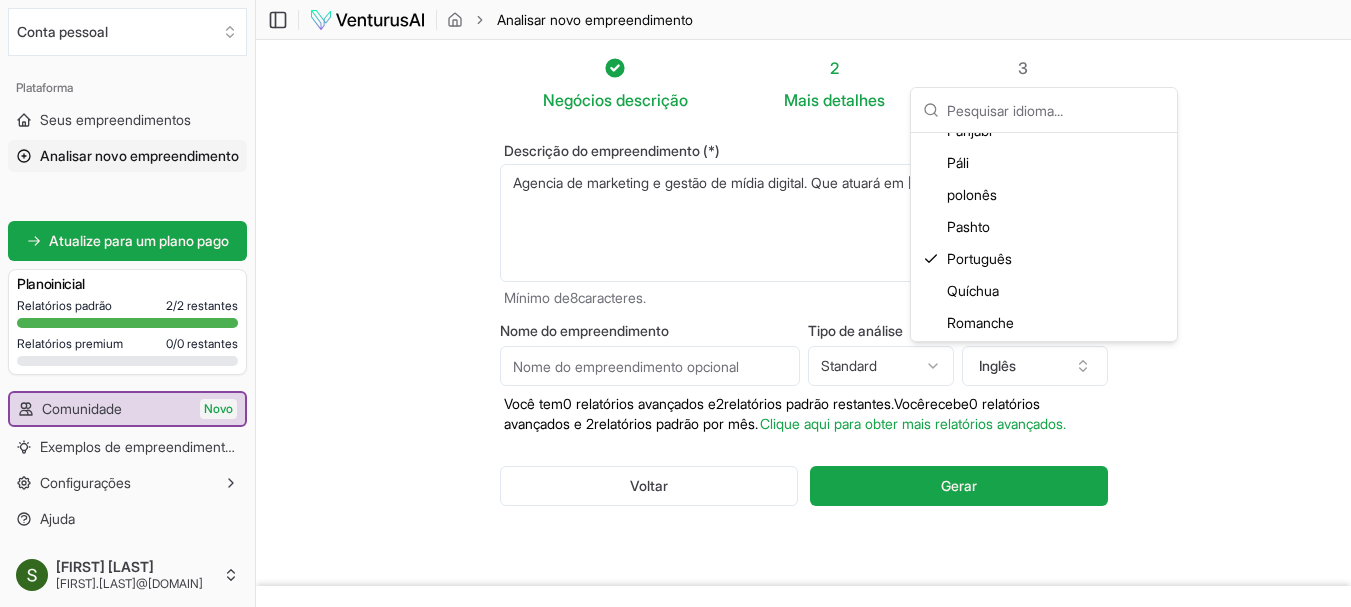 scroll, scrollTop: 4100, scrollLeft: 0, axis: vertical 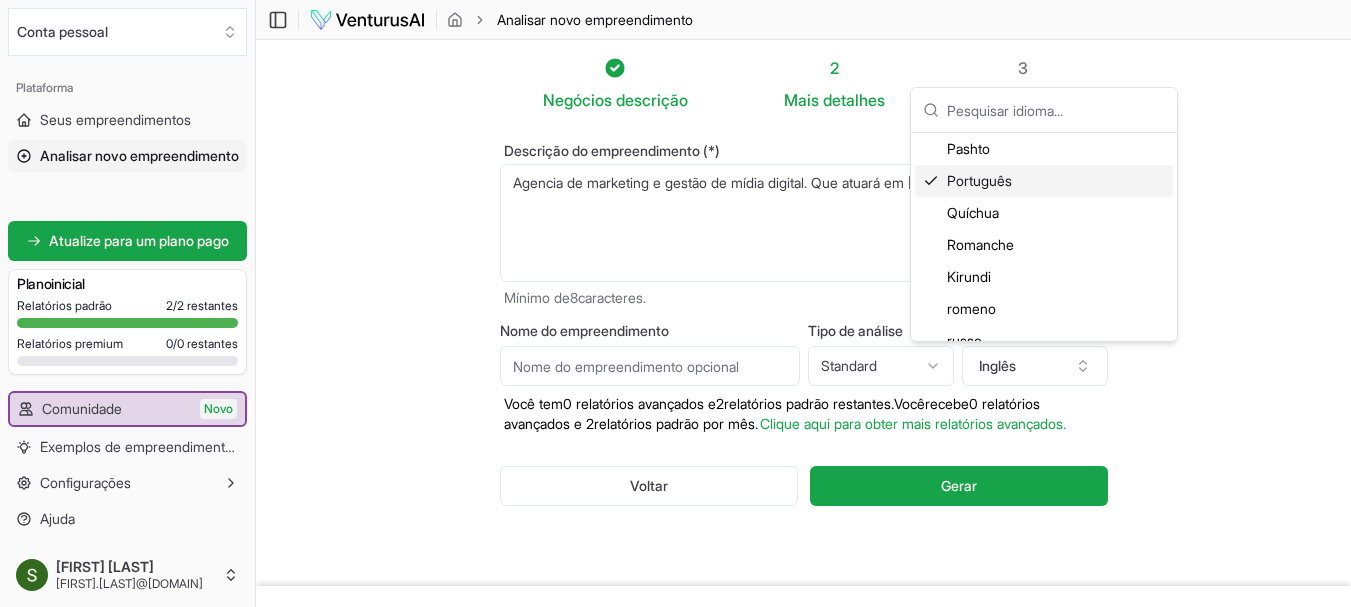click on "Português" at bounding box center [979, 180] 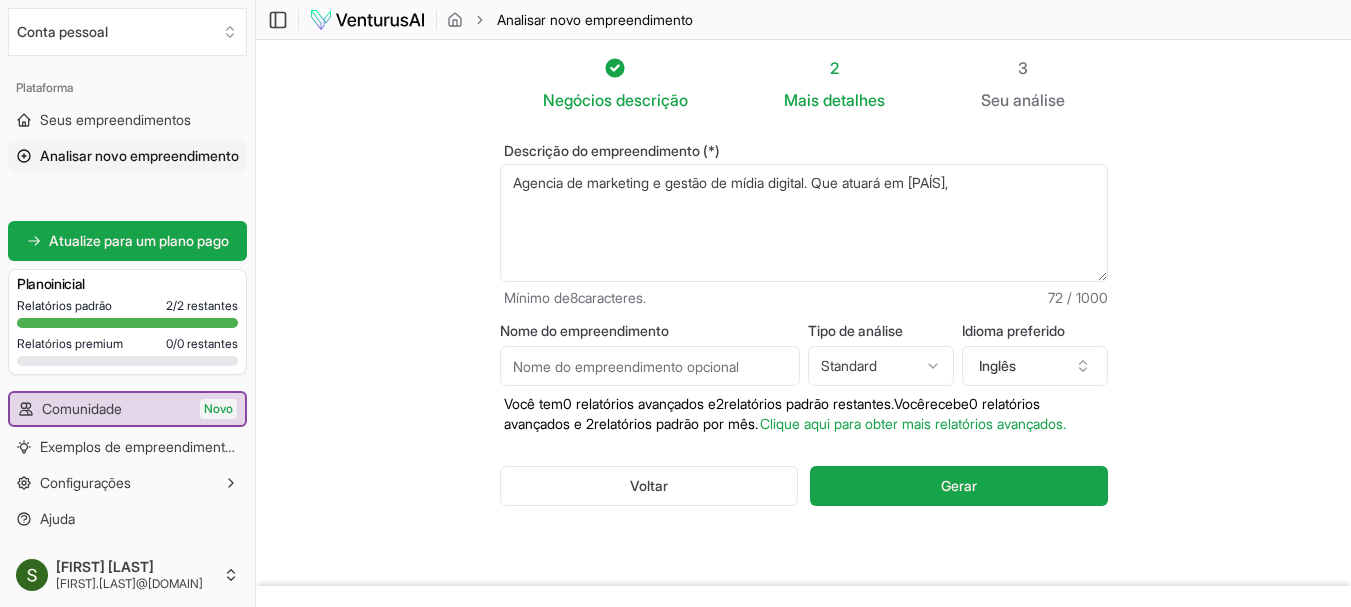 click on "Valorizamos sua privacidade Utilizamos cookies para aprimorar sua experiência de navegação, veicular anúncios ou conteúdo personalizado e analisar nosso tráfego. Ao clicar em "Aceitar todos", você concorda com o uso de cookies. Personalizar    Aceitar tudo Personalizar preferências de consentimento   Utilizamos cookies para ajudar você a navegar com eficiência e executar determinadas funções. Você encontrará informações detalhadas sobre todos os cookies em cada categoria de consentimento abaixo. Os cookies categorizados como "Necessários" são armazenados no seu navegador, pois são essenciais para permitir as funcionalidades básicas do site. ...  Mostrar mais Necessário Sempre ativo Os cookies necessários são essenciais para habilitar os recursos básicos deste site, como fornecer login seguro ou ajustar suas preferências de consentimento. Esses cookies não armazenam nenhum dado de identificação pessoal. Biscoito cookieyes-consent Duração 1 ano Descrição Biscoito __cf_bm 1 hora" at bounding box center [675, 303] 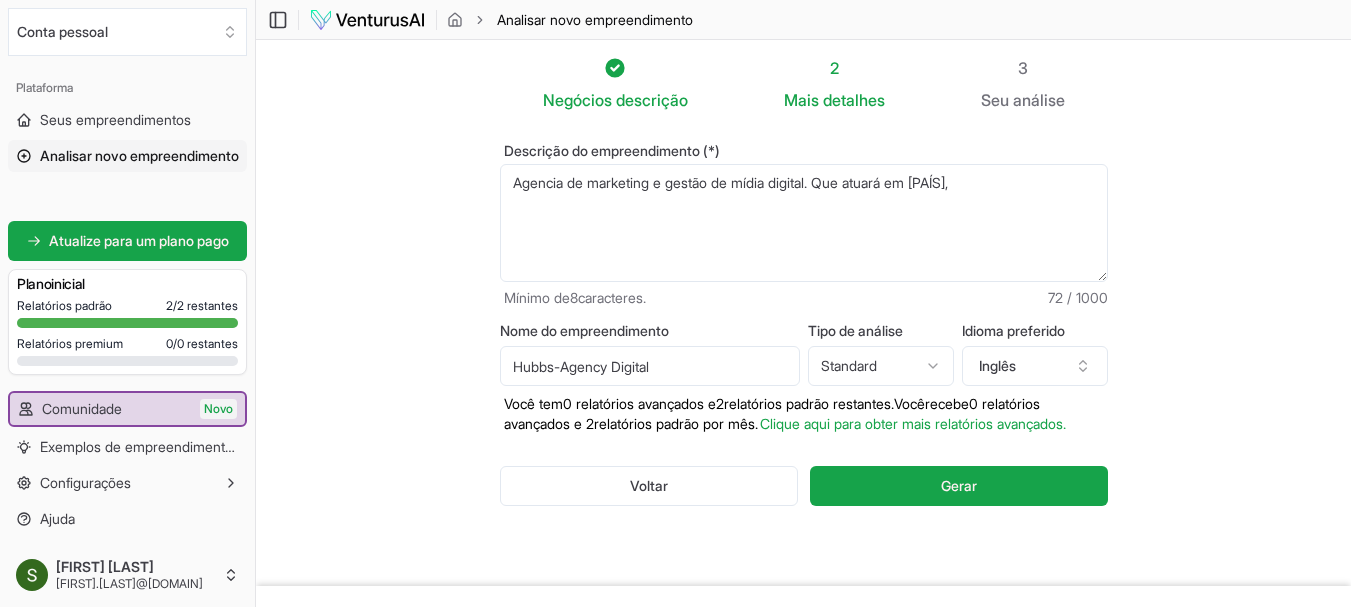 type on "Hubbs-Agency Digital" 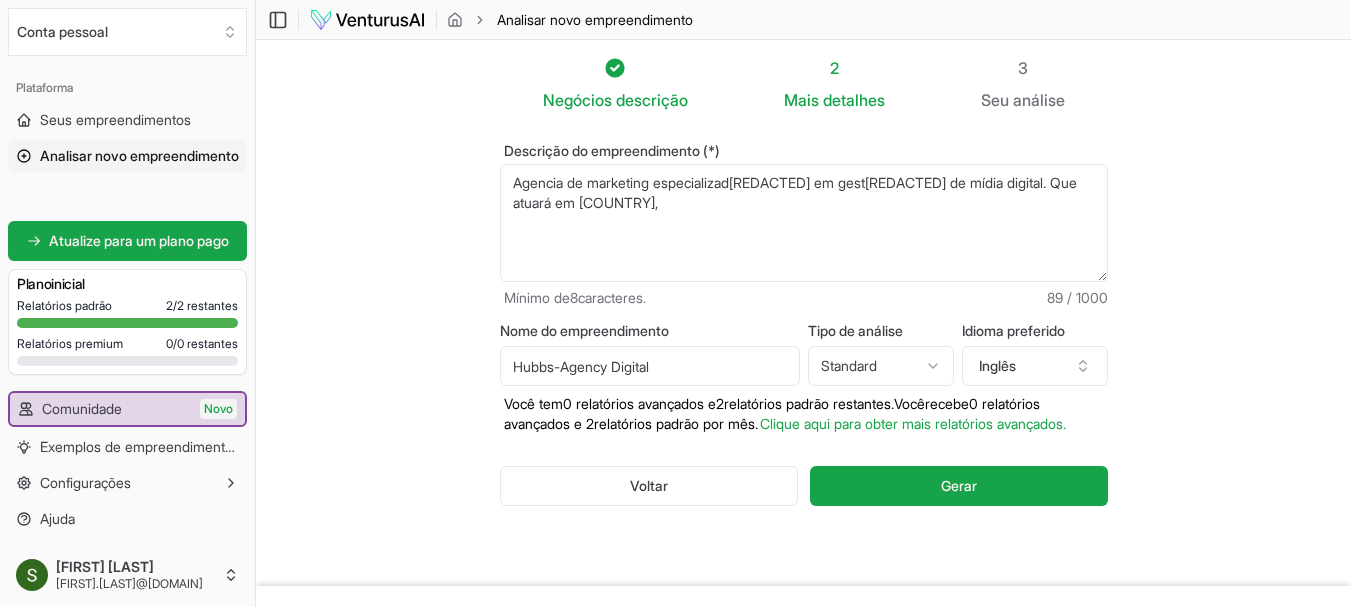 click on "Agencia de marketing e gestão de mídia digital. Que atuará em [PAÍS]," at bounding box center (804, 223) 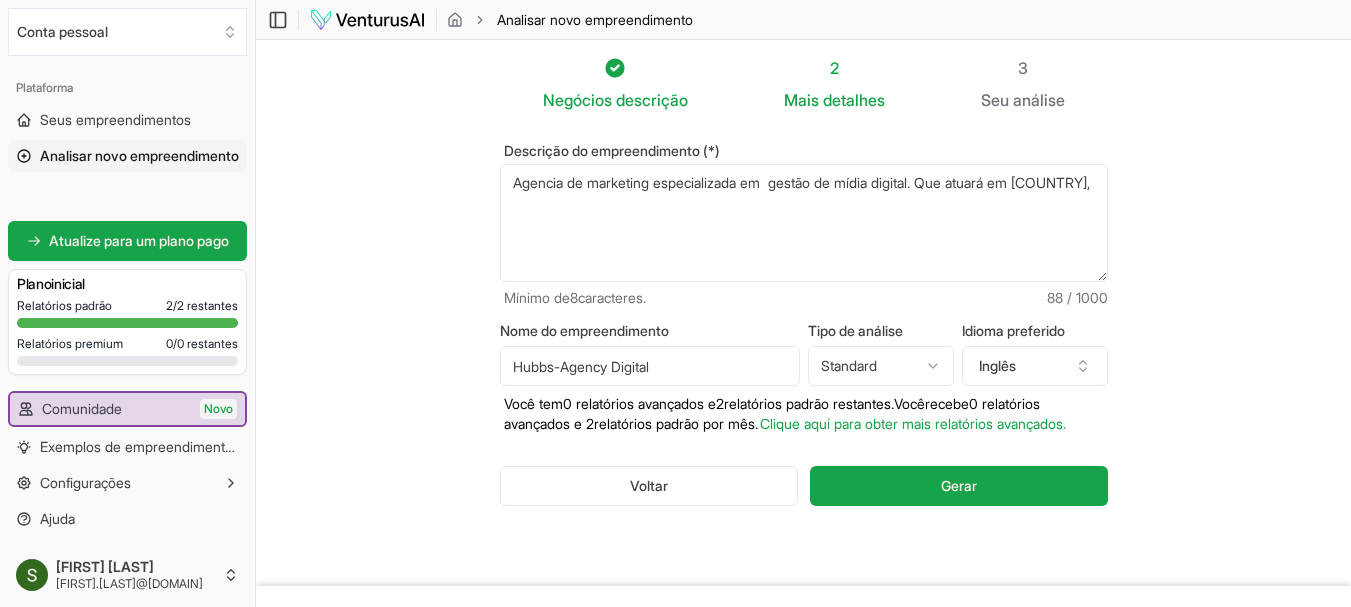 click on "Agencia de marketing e gestão de mídia digital. Que atuará em [PAÍS]," at bounding box center [804, 223] 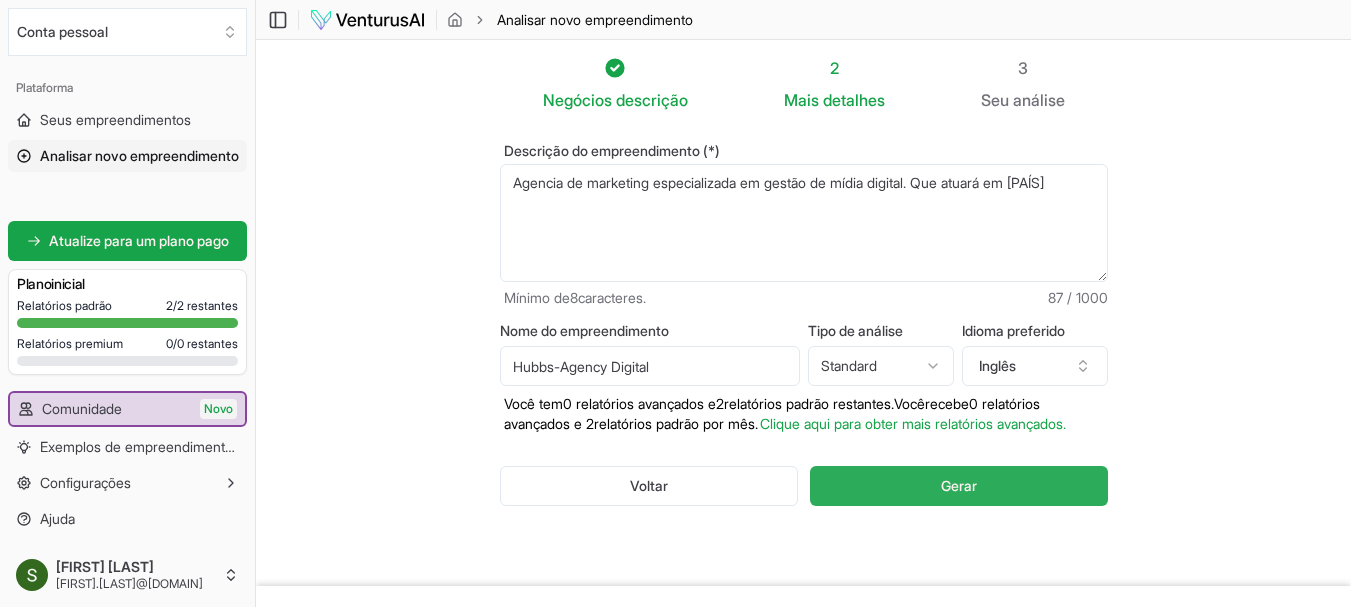 type on "Agencia de marketing especializada em gestão de mídia digital. Que atuará em [PAÍS]" 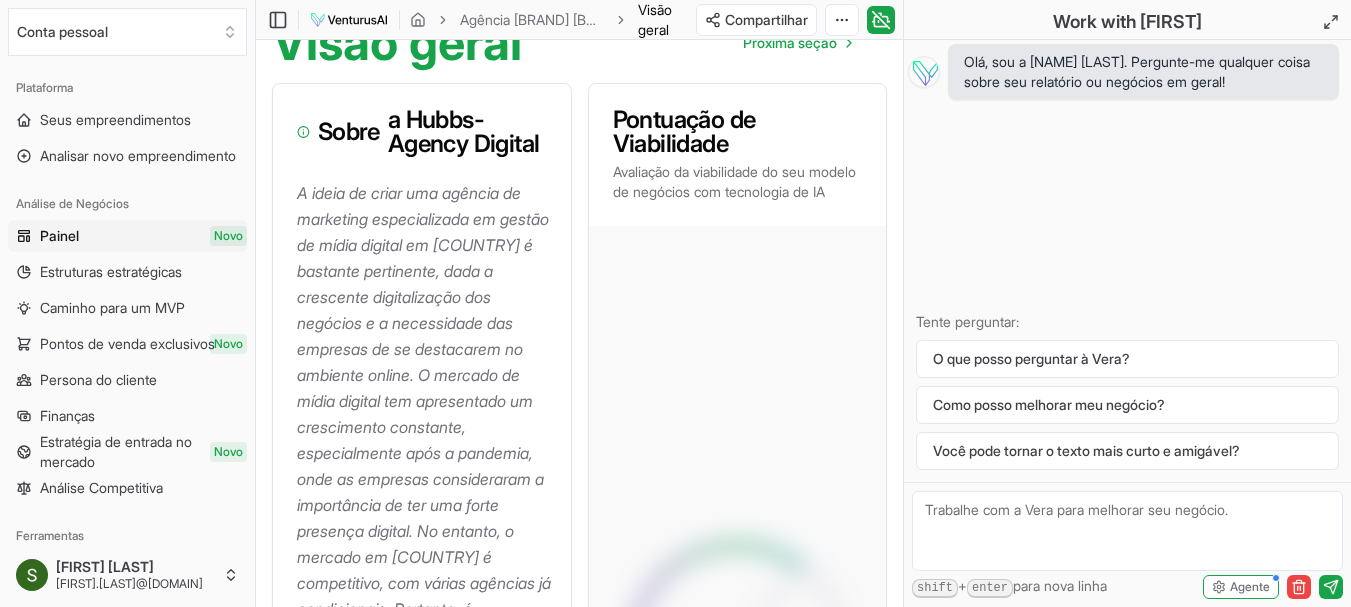 scroll, scrollTop: 0, scrollLeft: 0, axis: both 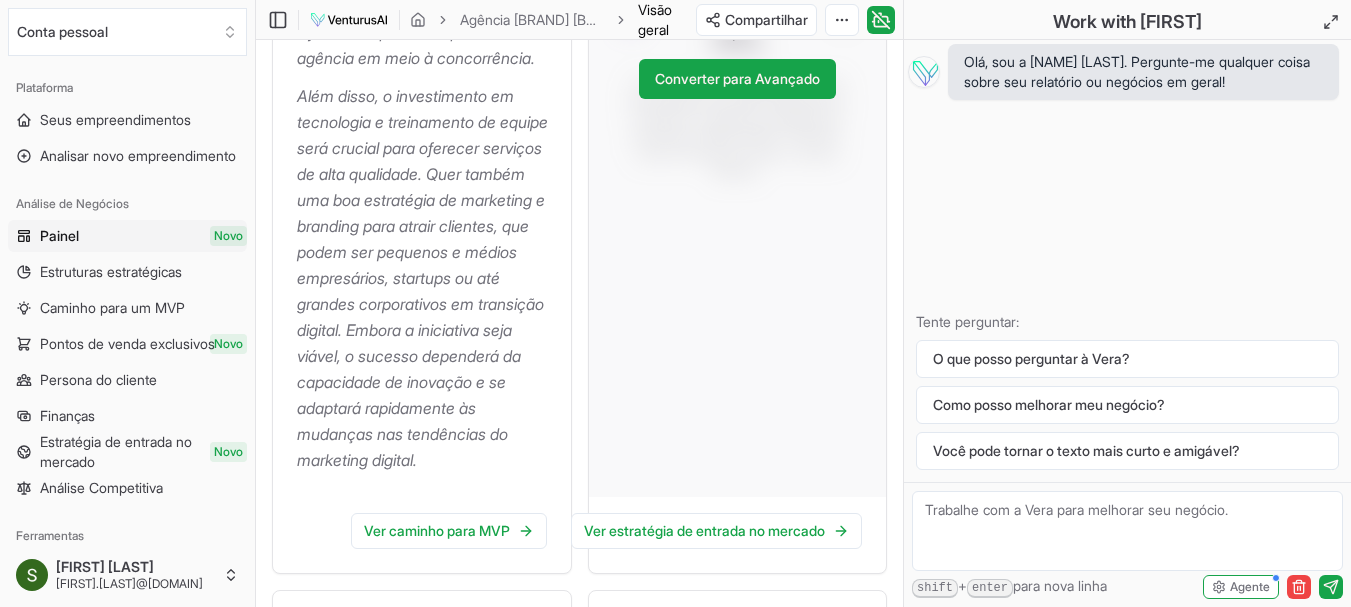 drag, startPoint x: 375, startPoint y: 344, endPoint x: 533, endPoint y: 485, distance: 211.76639 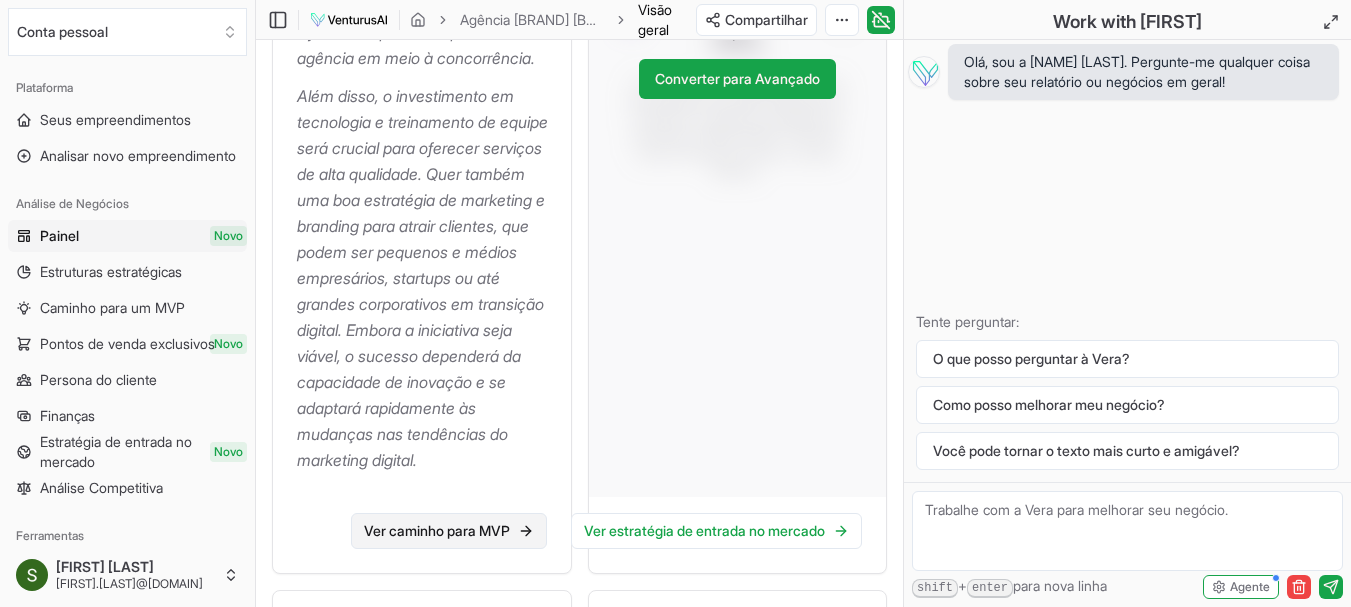 click 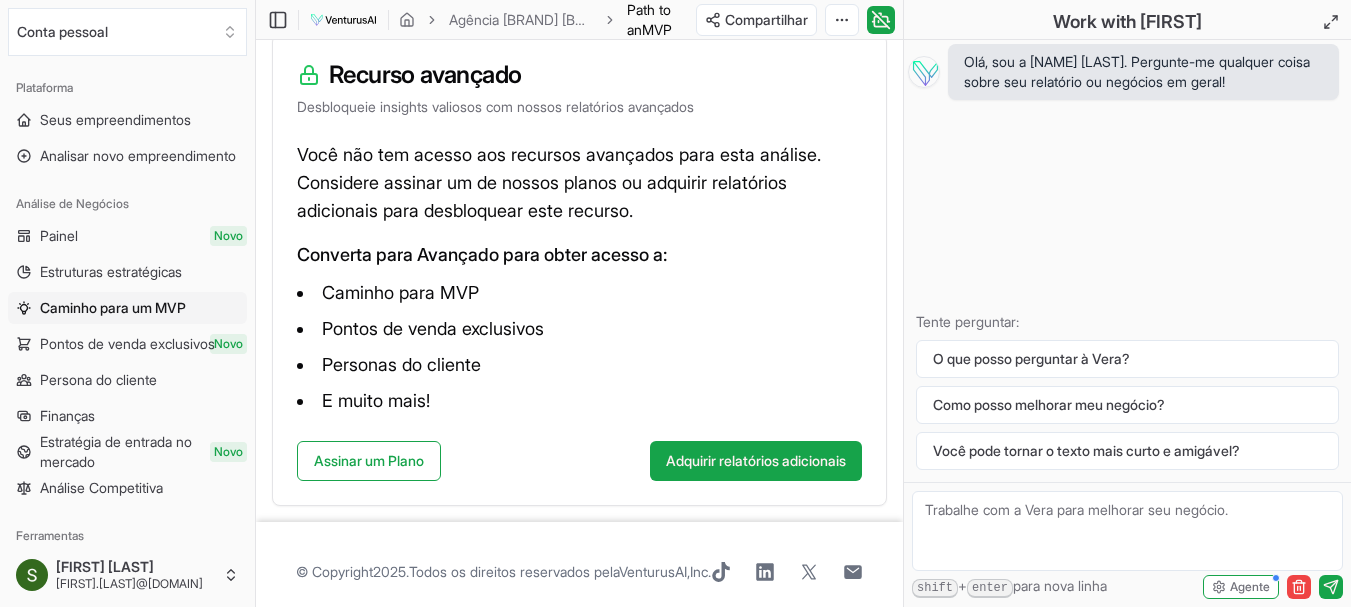 scroll, scrollTop: 347, scrollLeft: 0, axis: vertical 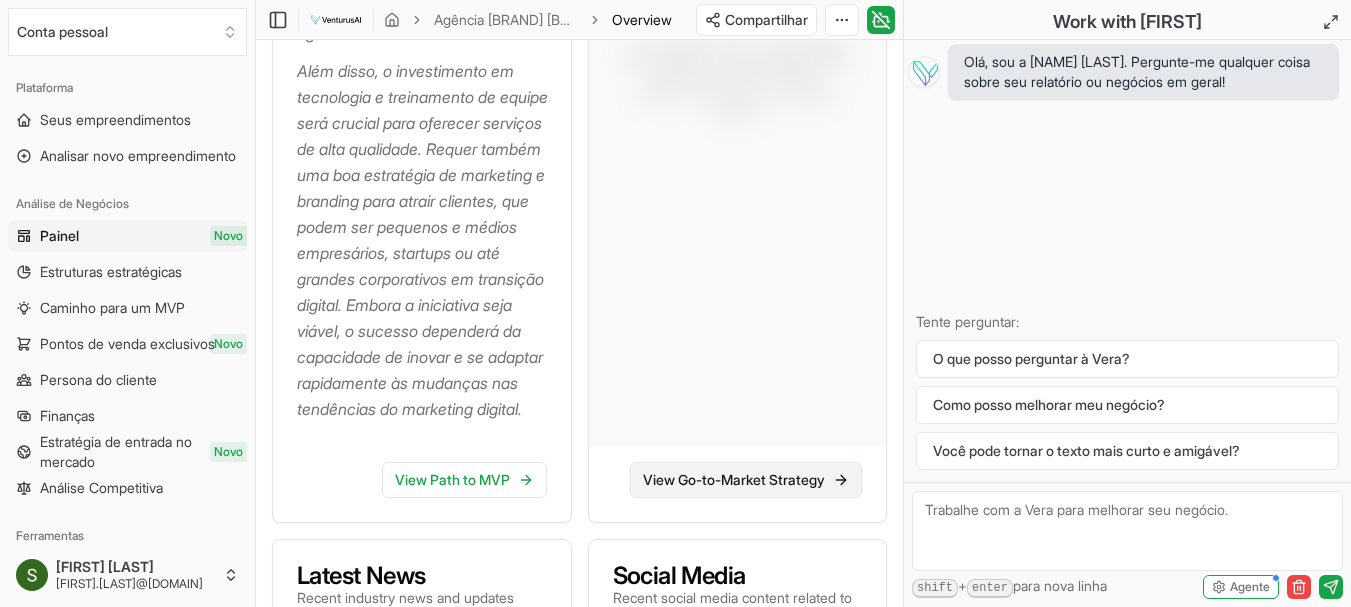 click on "View Go-to-Market Strategy" at bounding box center [746, 480] 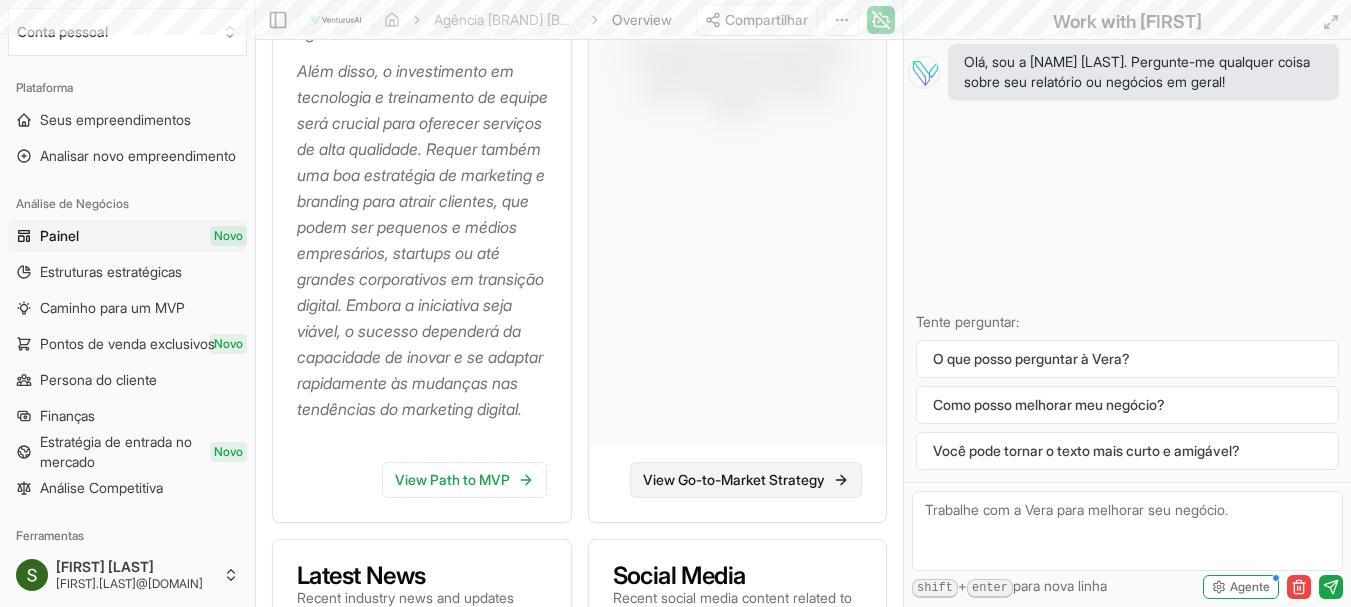 scroll, scrollTop: 0, scrollLeft: 0, axis: both 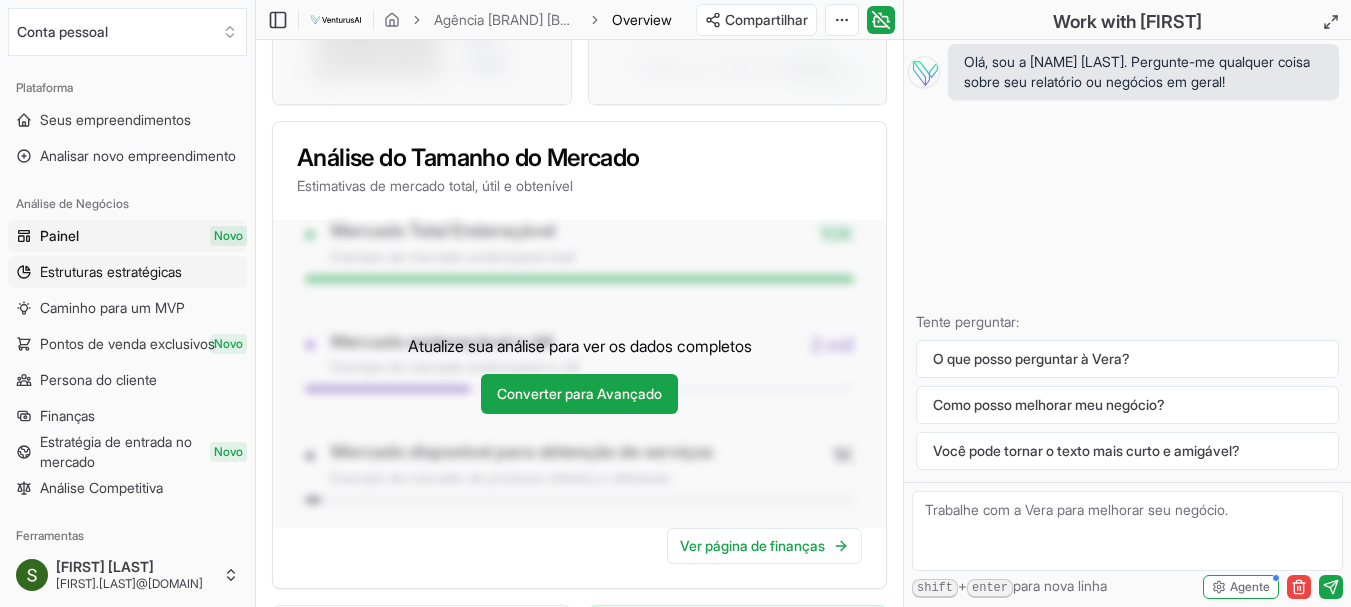 click on "Estruturas estratégicas" at bounding box center (111, 271) 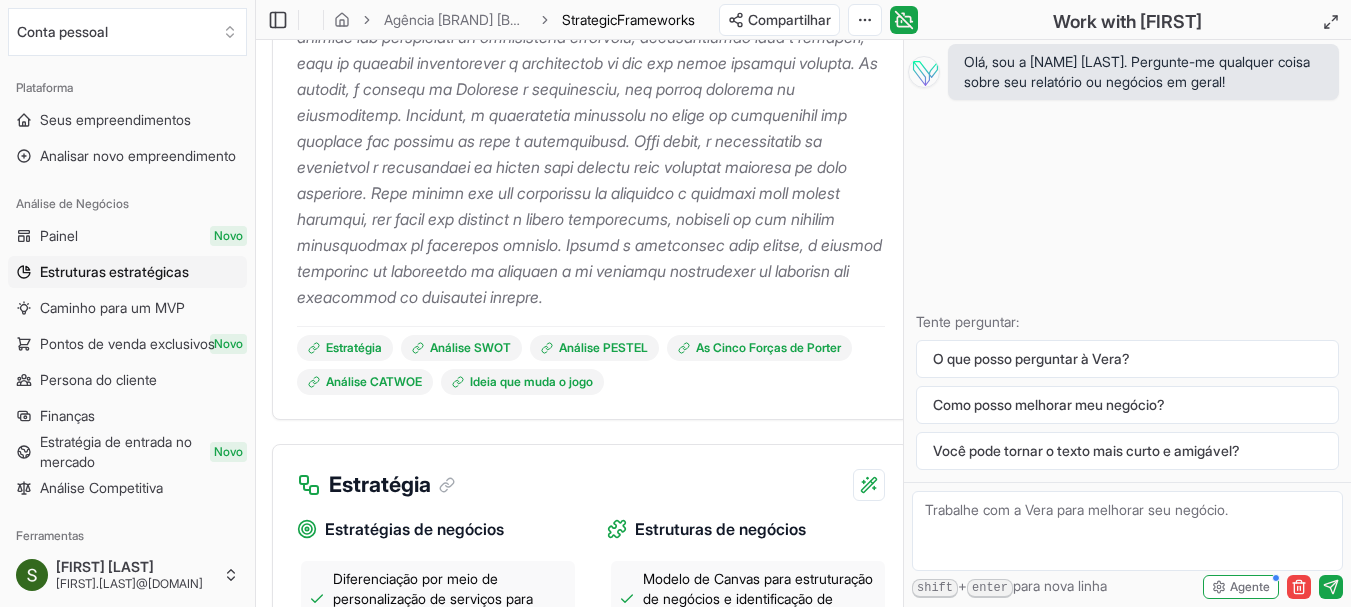 scroll, scrollTop: 500, scrollLeft: 0, axis: vertical 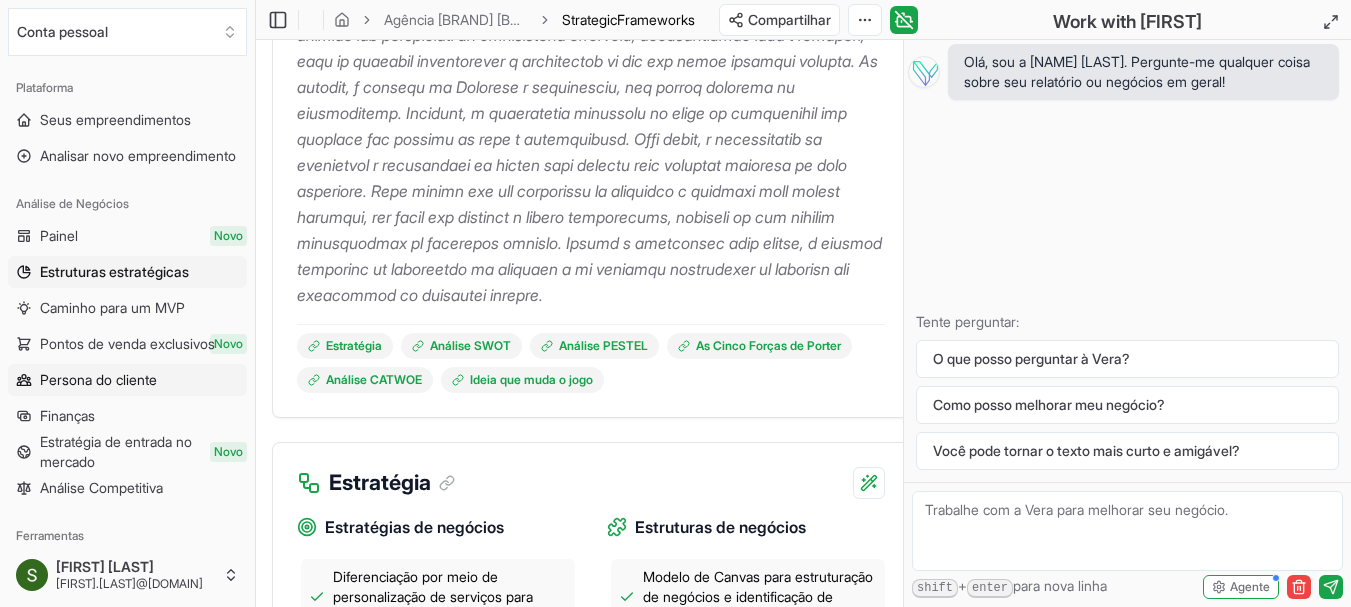 click on "Persona do cliente" at bounding box center [98, 379] 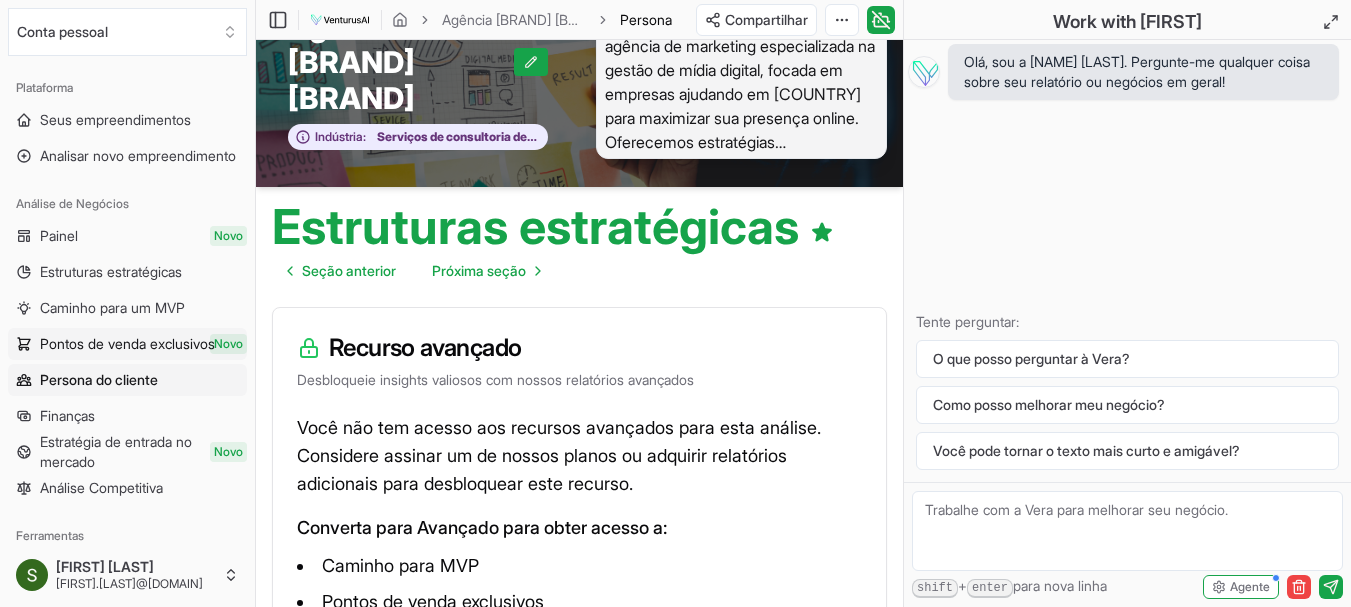 scroll, scrollTop: 0, scrollLeft: 0, axis: both 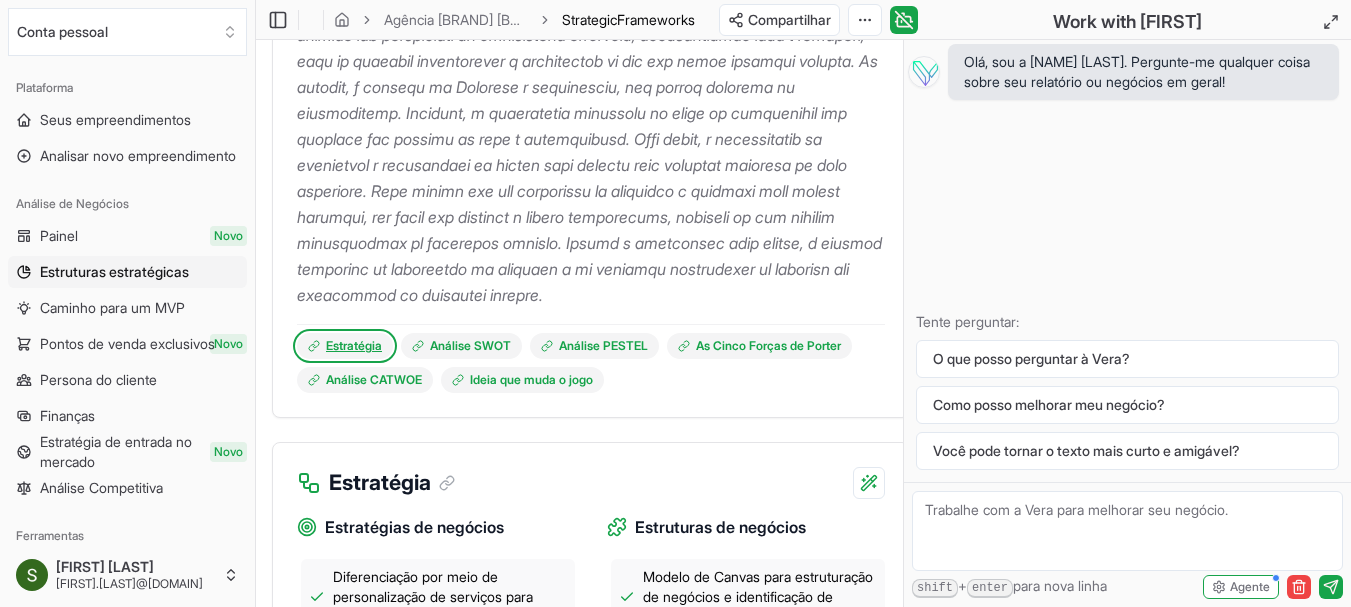 click on "Estratégia" at bounding box center (354, 345) 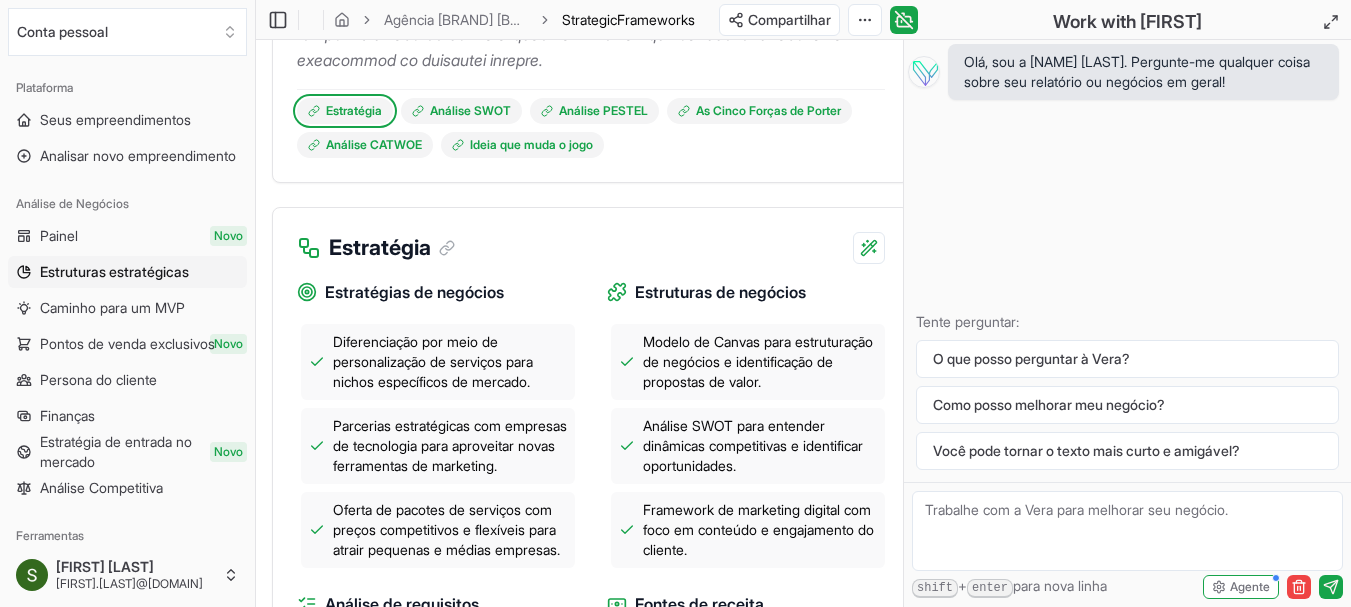 scroll, scrollTop: 714, scrollLeft: 0, axis: vertical 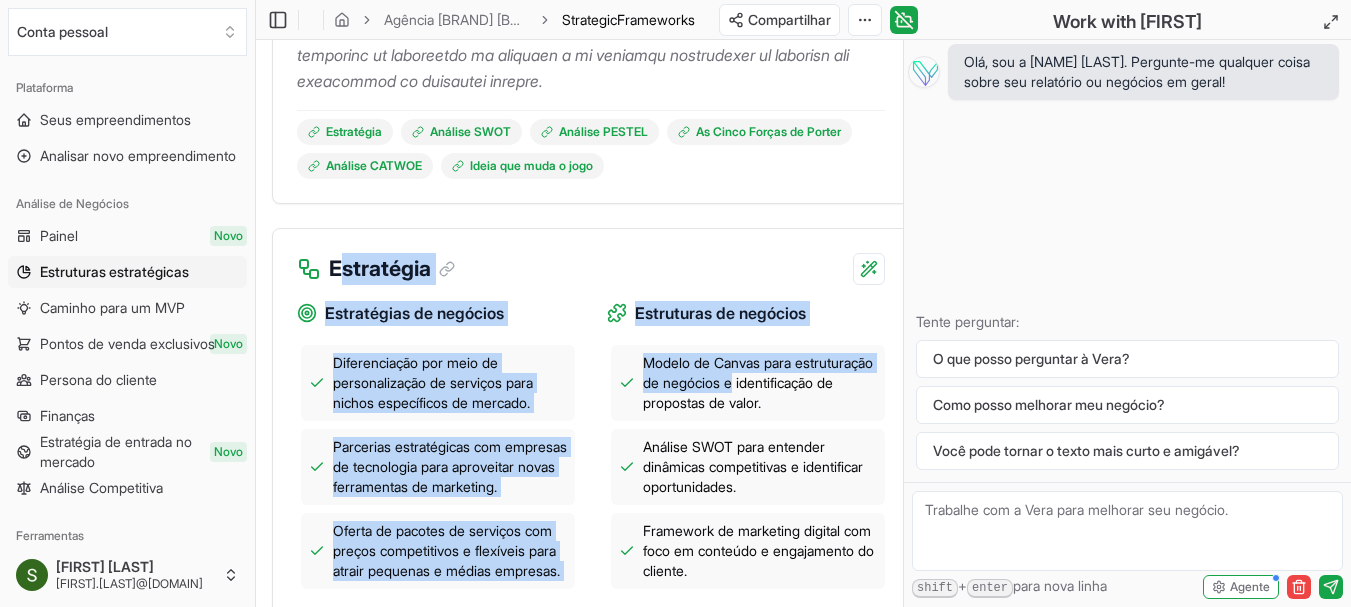 drag, startPoint x: 337, startPoint y: 289, endPoint x: 786, endPoint y: 387, distance: 459.57047 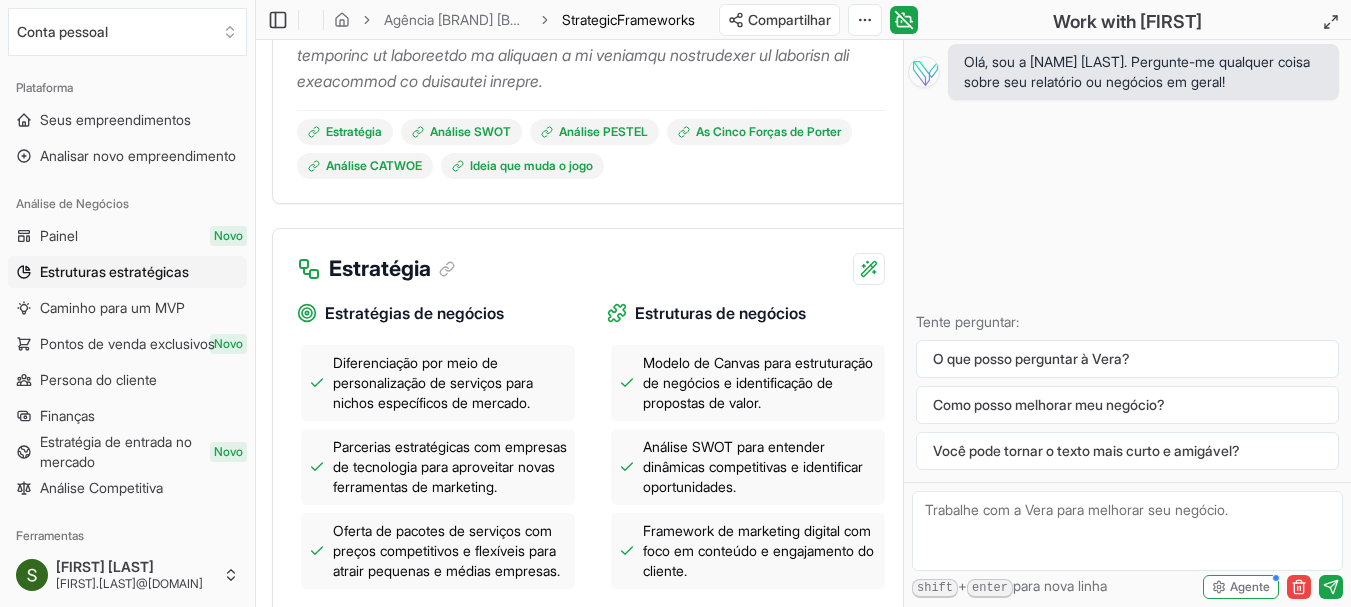 click on "Olá, sou a [FIRST] [LAST]. Pergunte-me qualquer coisa sobre seu relatório ou negócios em geral! Tente perguntar: O que posso perguntar à [ASSISTANT_NAME]? Como posso melhorar meu negócio? Você pode tornar o texto mais curto e amigável?" at bounding box center [1127, 261] 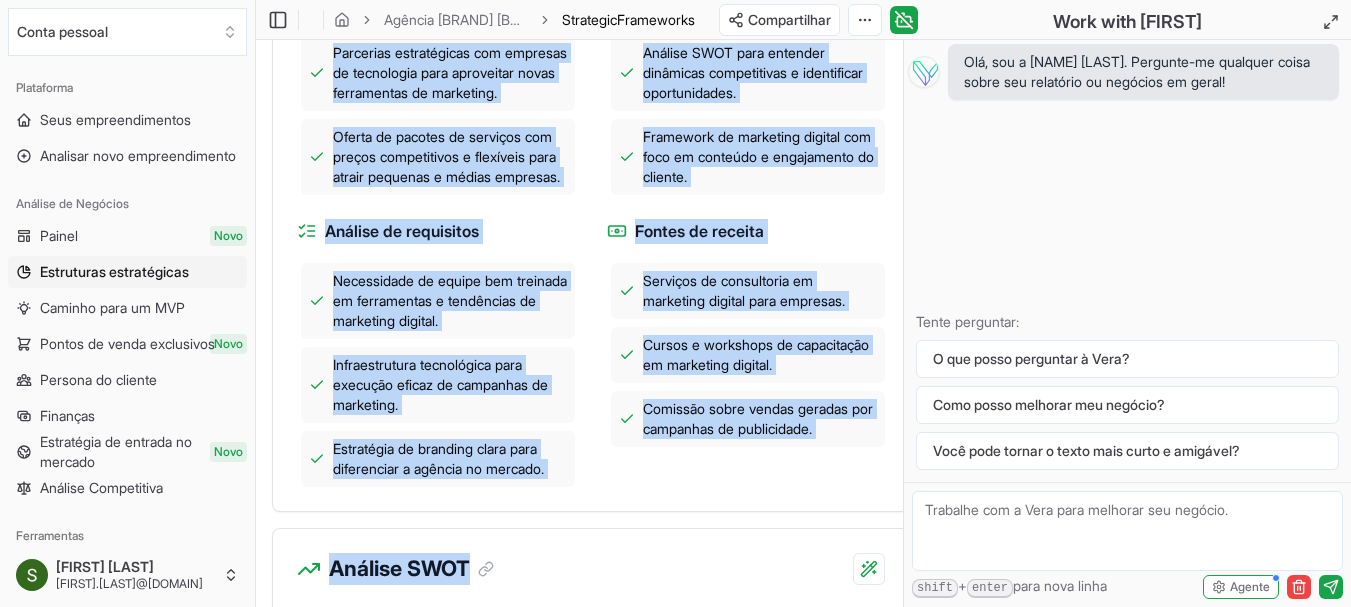scroll, scrollTop: 1182, scrollLeft: 0, axis: vertical 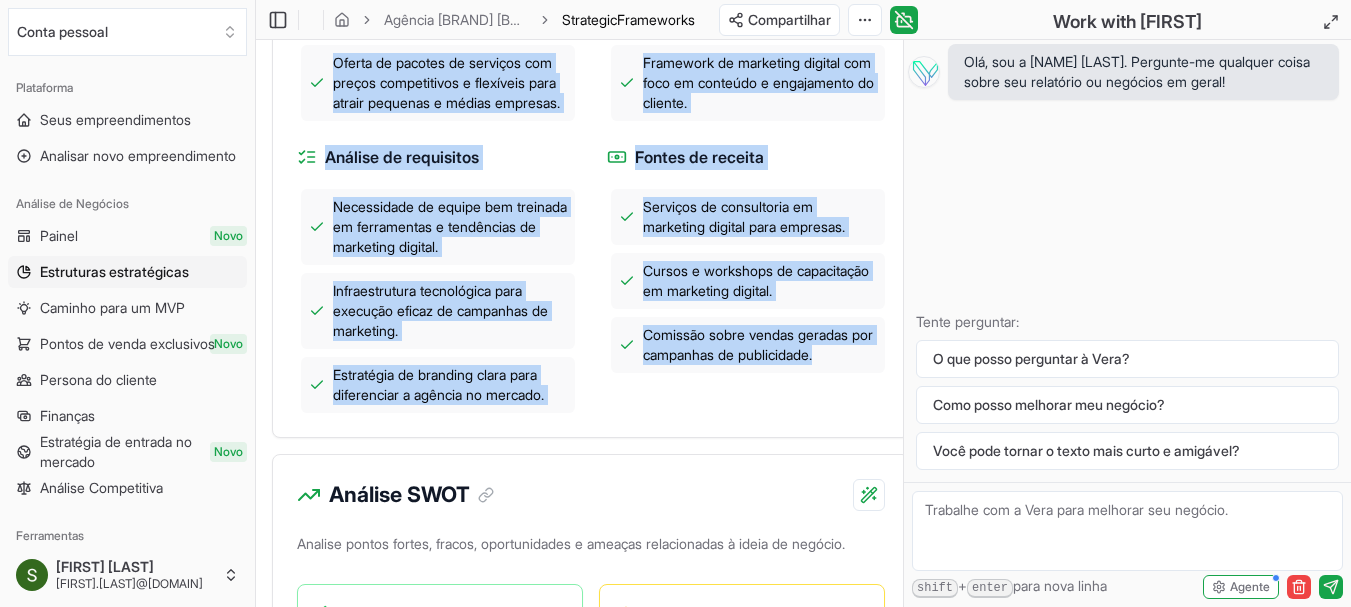 drag, startPoint x: 329, startPoint y: 294, endPoint x: 850, endPoint y: 446, distance: 542.72003 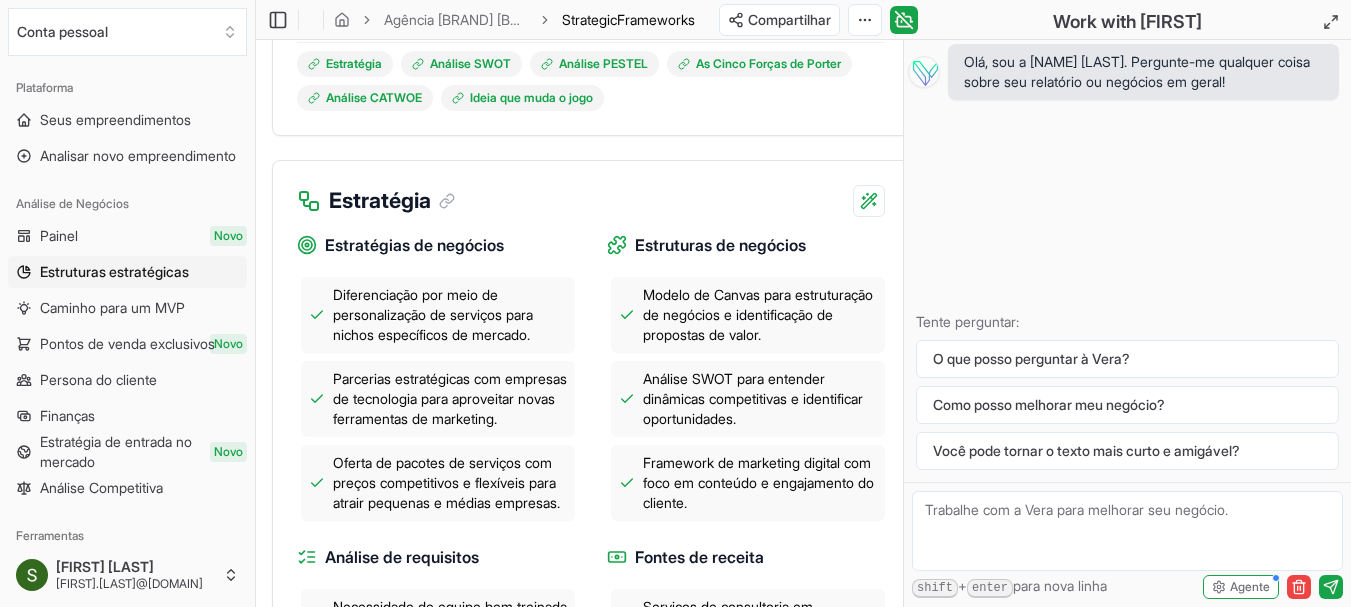 scroll, scrollTop: 882, scrollLeft: 0, axis: vertical 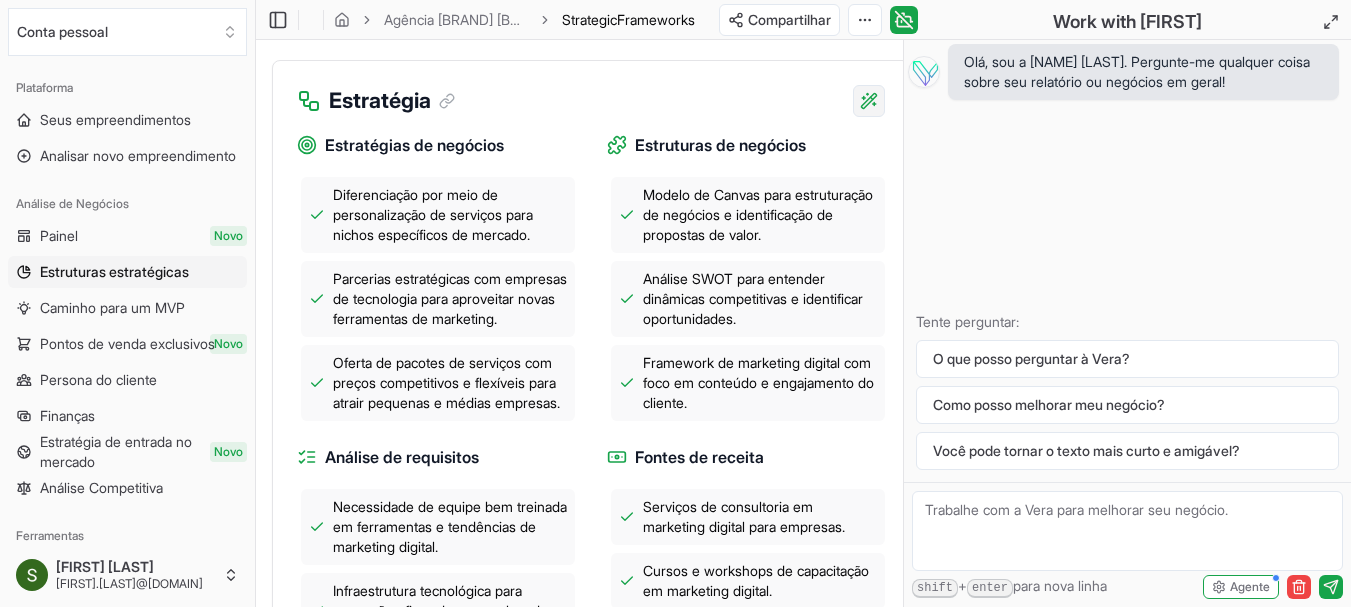 click on "Valorizamos sua privacidade Utilizamos cookies para aprimorar sua experiência de navegação, veicular anúncios ou conteúdo personalizado e analisar nosso tráfego. Ao clicar em "Aceitar todos", você concorda com o uso de cookies. Personalizar    Aceitar tudo Personalizar preferências de consentimento   Utilizamos cookies para ajudar você a navegar com eficiência e executar determinadas funções. Você encontrará informações detalhadas sobre todos os cookies em cada categoria de consentimento abaixo. Os cookies categorizados como "Necessários" são armazenados no seu navegador, pois são essenciais para permitir as funcionalidades básicas do site. ...  Mostrar mais Necessário Sempre ativo Os cookies necessários são essenciais para habilitar os recursos básicos deste site, como fornecer login seguro ou ajustar suas preferências de consentimento. Esses cookies não armazenam nenhum dado de identificação pessoal. Biscoito cookieyes-consent Duração 1 ano Descrição Biscoito __cf_bm 1 hora" at bounding box center (675, -579) 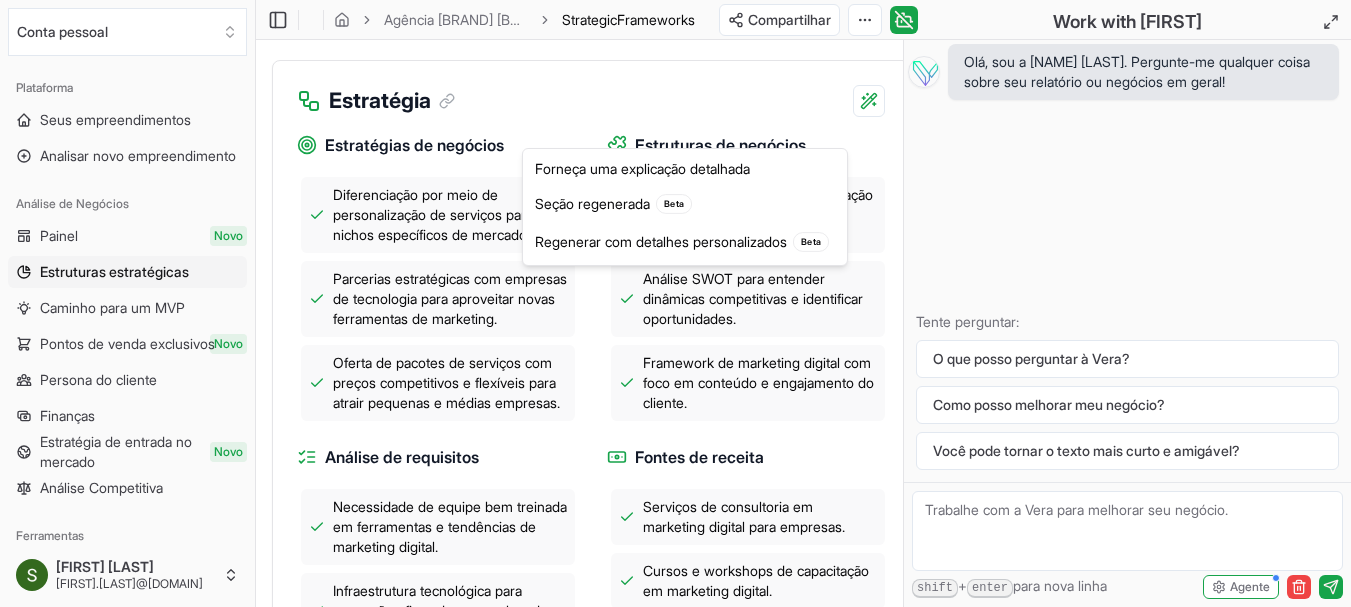click on "Valorizamos sua privacidade Utilizamos cookies para aprimorar sua experiência de navegação, veicular anúncios ou conteúdo personalizado e analisar nosso tráfego. Ao clicar em "Aceitar todos", você concorda com o uso de cookies. Personalizar    Aceitar tudo Personalizar preferências de consentimento   Utilizamos cookies para ajudar você a navegar com eficiência e executar determinadas funções. Você encontrará informações detalhadas sobre todos os cookies em cada categoria de consentimento abaixo. Os cookies categorizados como "Necessários" são armazenados no seu navegador, pois são essenciais para permitir as funcionalidades básicas do site. ...  Mostrar mais Necessário Sempre ativo Os cookies necessários são essenciais para habilitar os recursos básicos deste site, como fornecer login seguro ou ajustar suas preferências de consentimento. Esses cookies não armazenam nenhum dado de identificação pessoal. Biscoito cookieyes-consent Duração 1 ano Descrição Biscoito __cf_bm 1 hora" at bounding box center (675, -579) 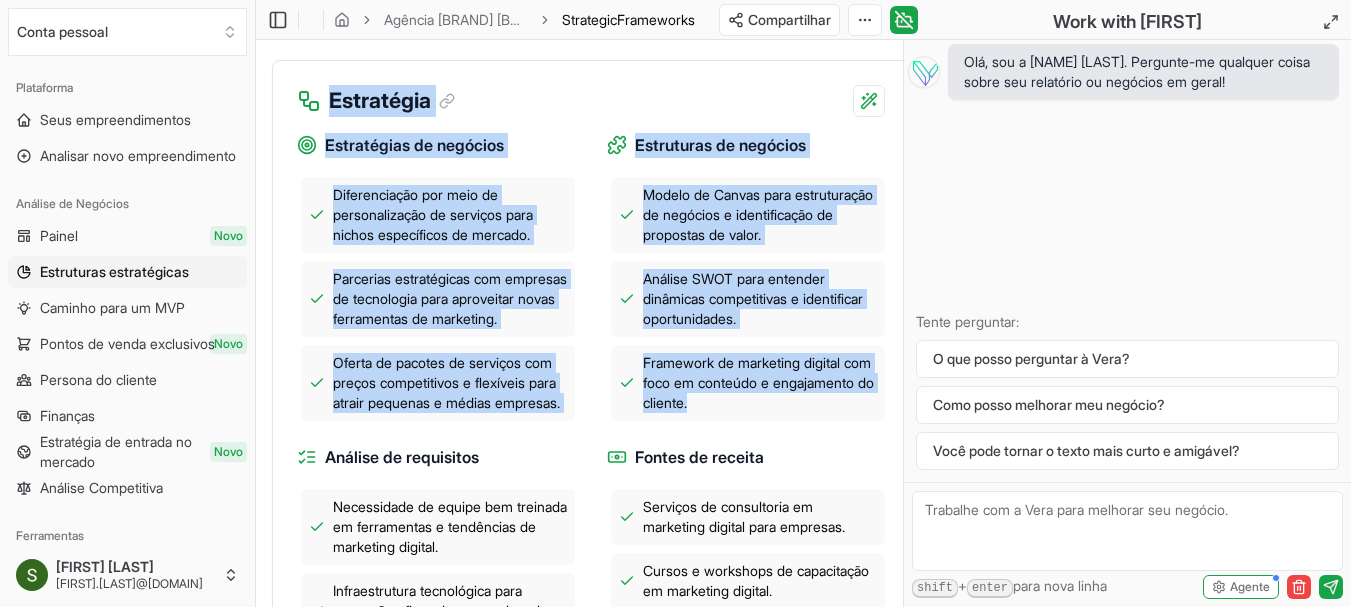 drag, startPoint x: 328, startPoint y: 119, endPoint x: 834, endPoint y: 461, distance: 610.73724 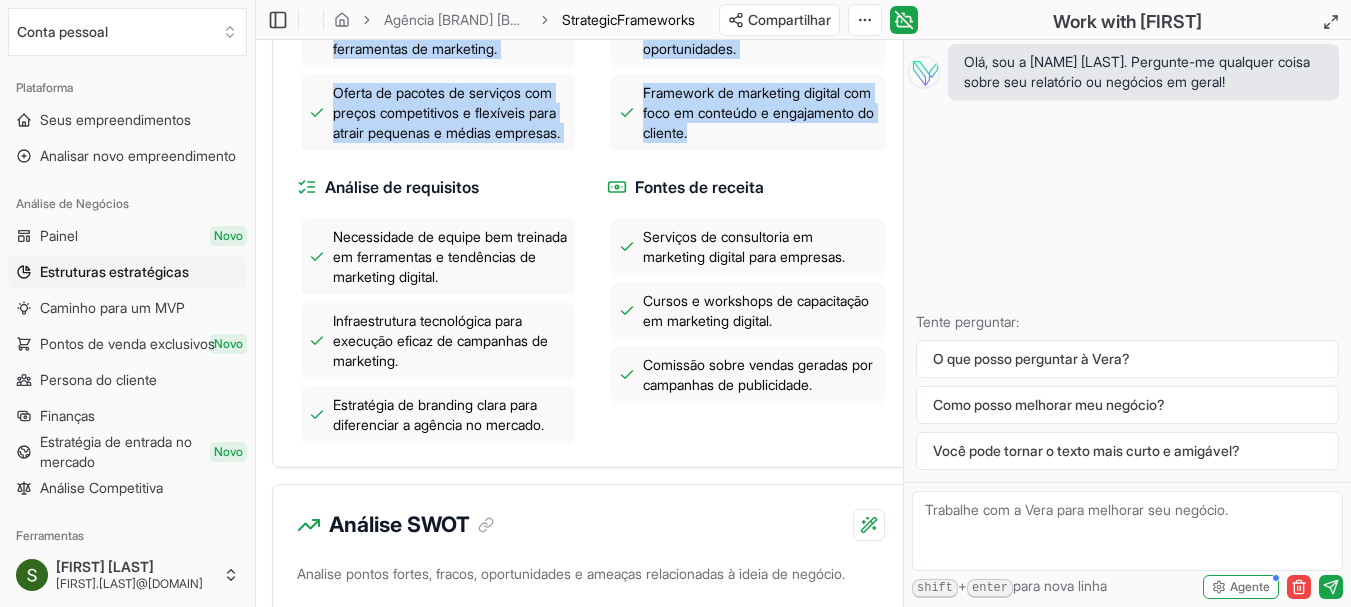 scroll, scrollTop: 1182, scrollLeft: 0, axis: vertical 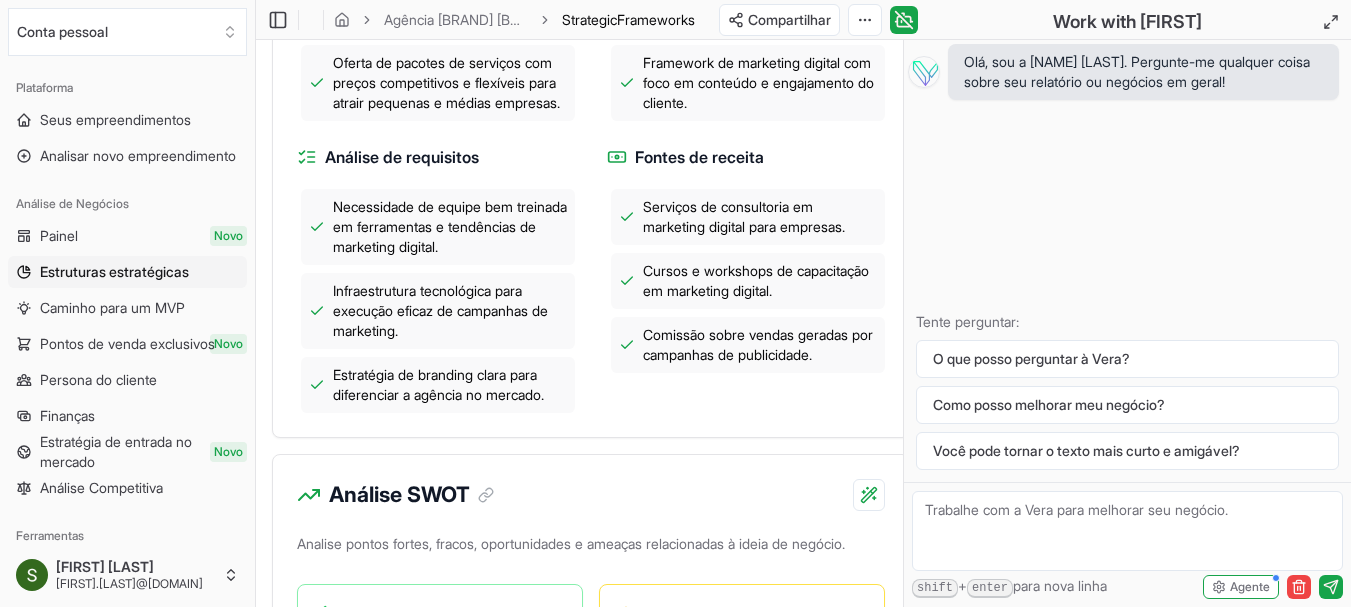click on "Análise de requisitos Necessidade de equipe bem treinada em ferramentas e tendências de marketing digital. Infraestrutura tecnológica para execução eficaz de campanhas de marketing. Estratégia de branding clara para diferenciar a agência no mercado." at bounding box center [436, 279] 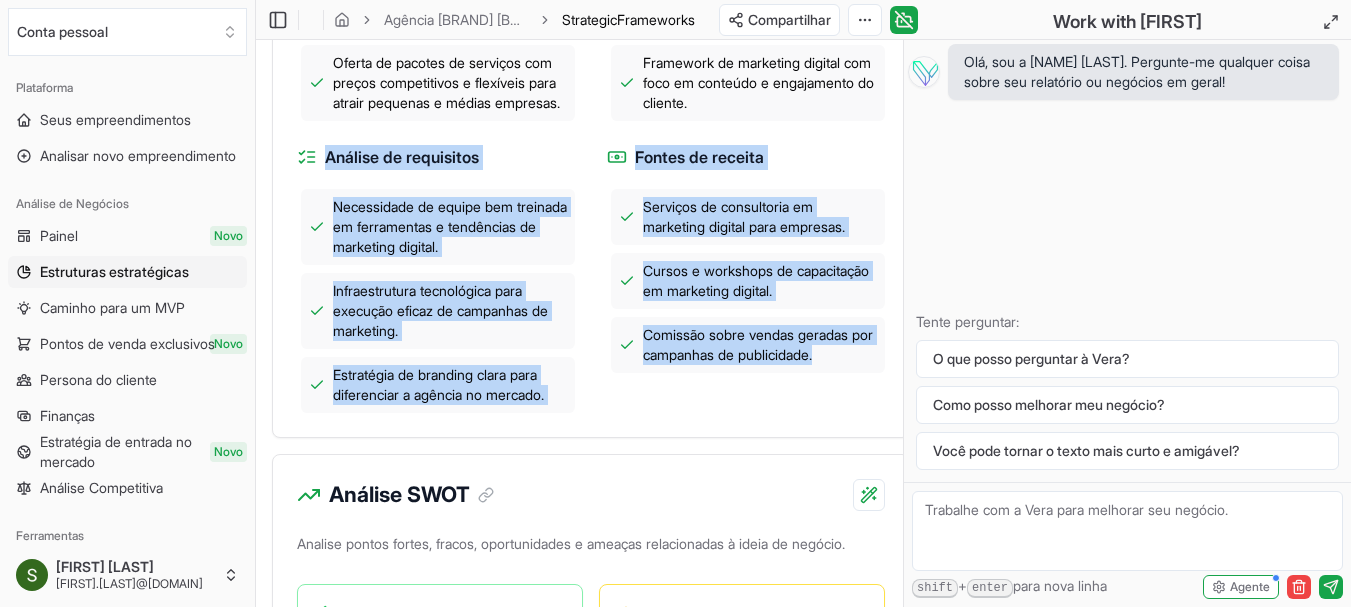 drag, startPoint x: 325, startPoint y: 226, endPoint x: 845, endPoint y: 465, distance: 572.2945 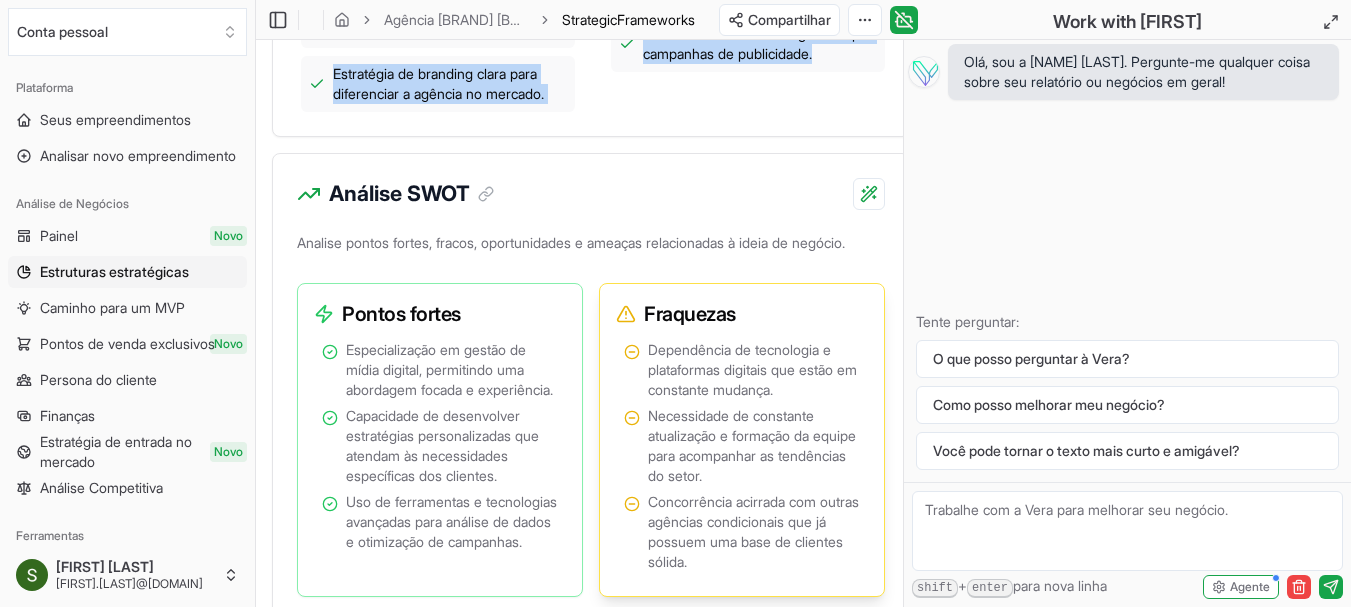 scroll, scrollTop: 1482, scrollLeft: 0, axis: vertical 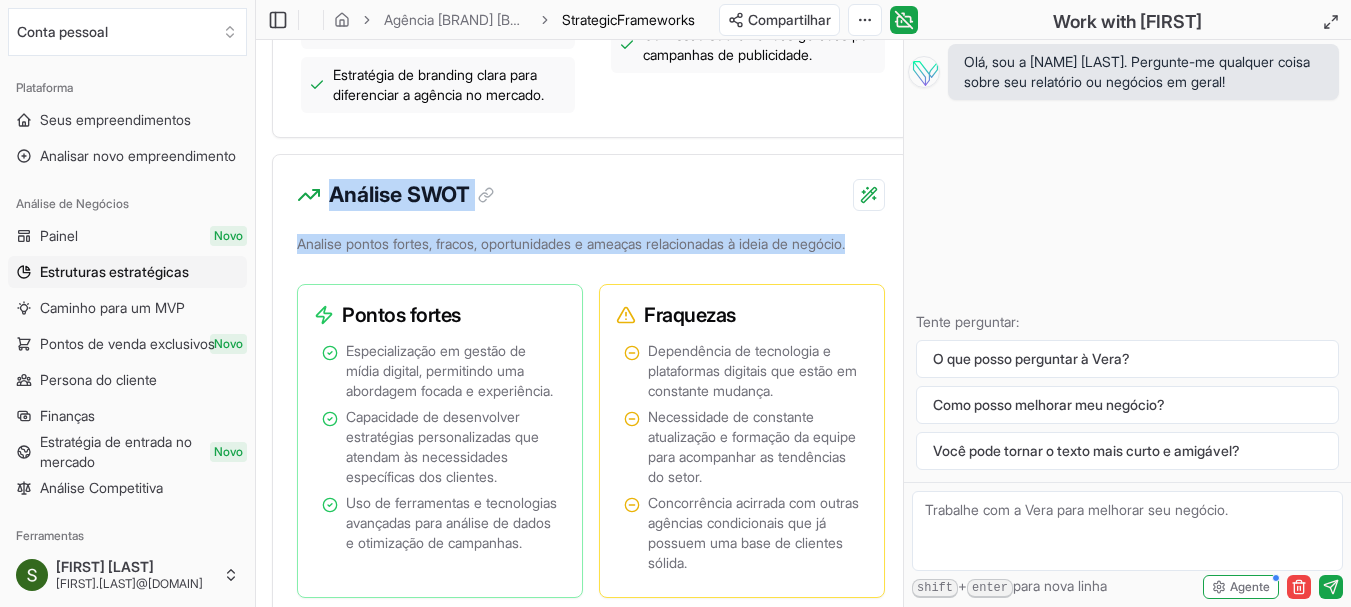 drag, startPoint x: 333, startPoint y: 272, endPoint x: 484, endPoint y: 358, distance: 173.77284 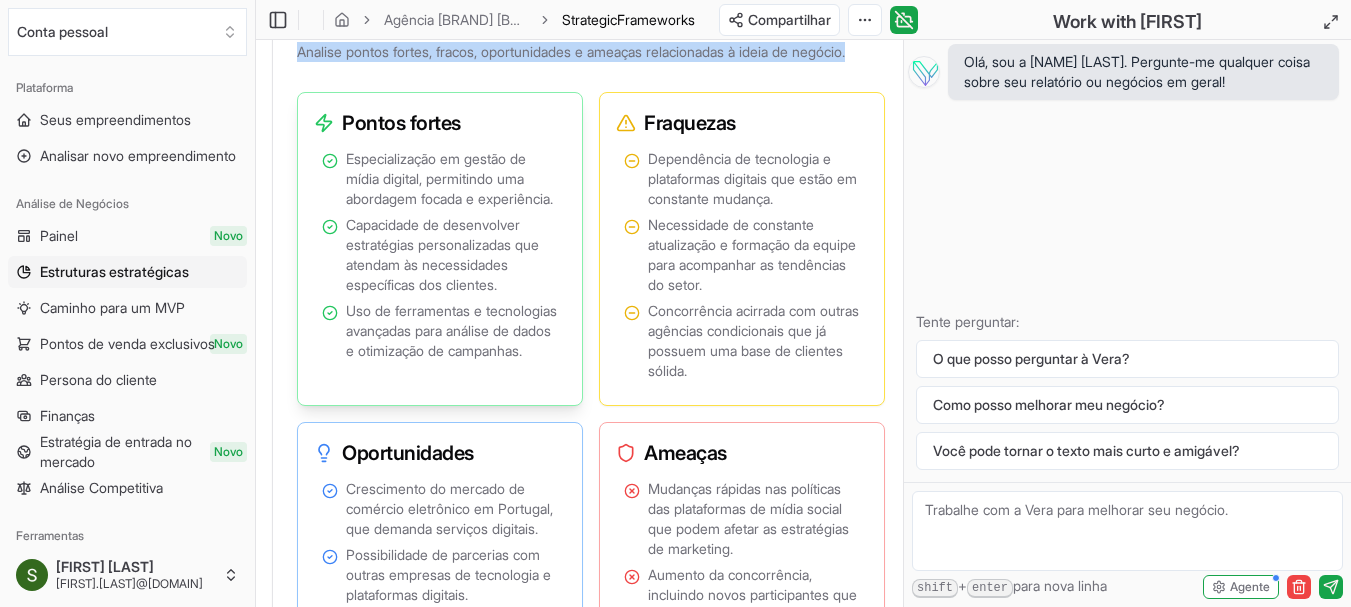 scroll, scrollTop: 1682, scrollLeft: 0, axis: vertical 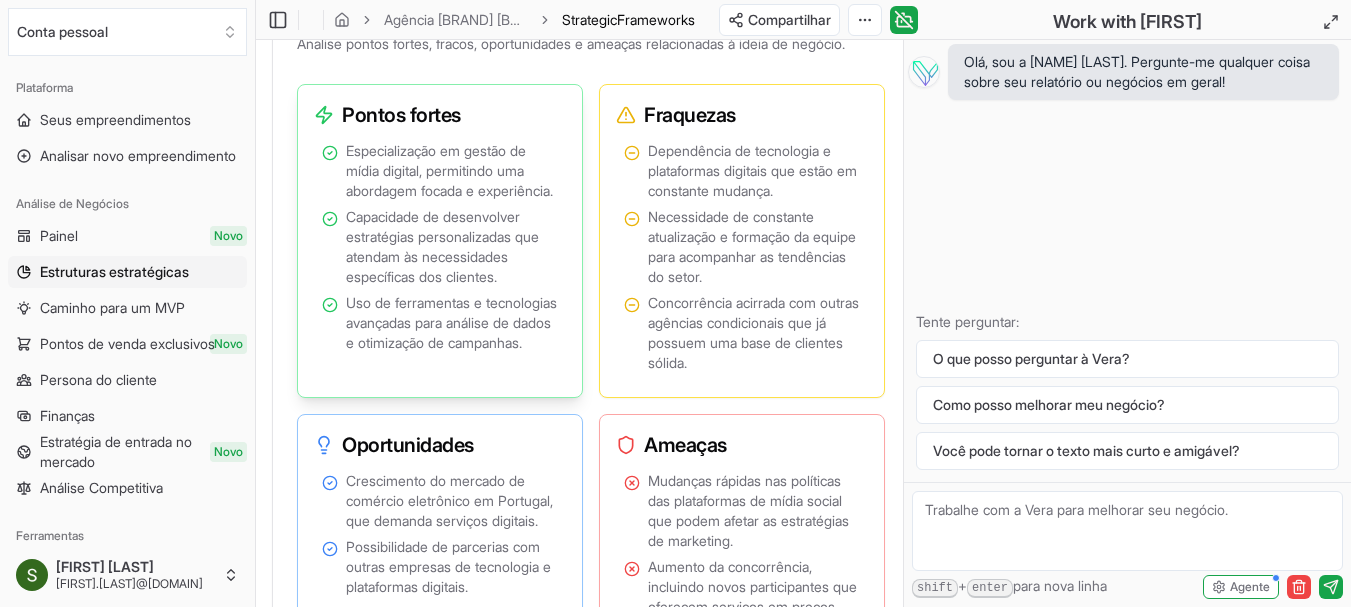 click on "Pontos fortes" at bounding box center [440, 115] 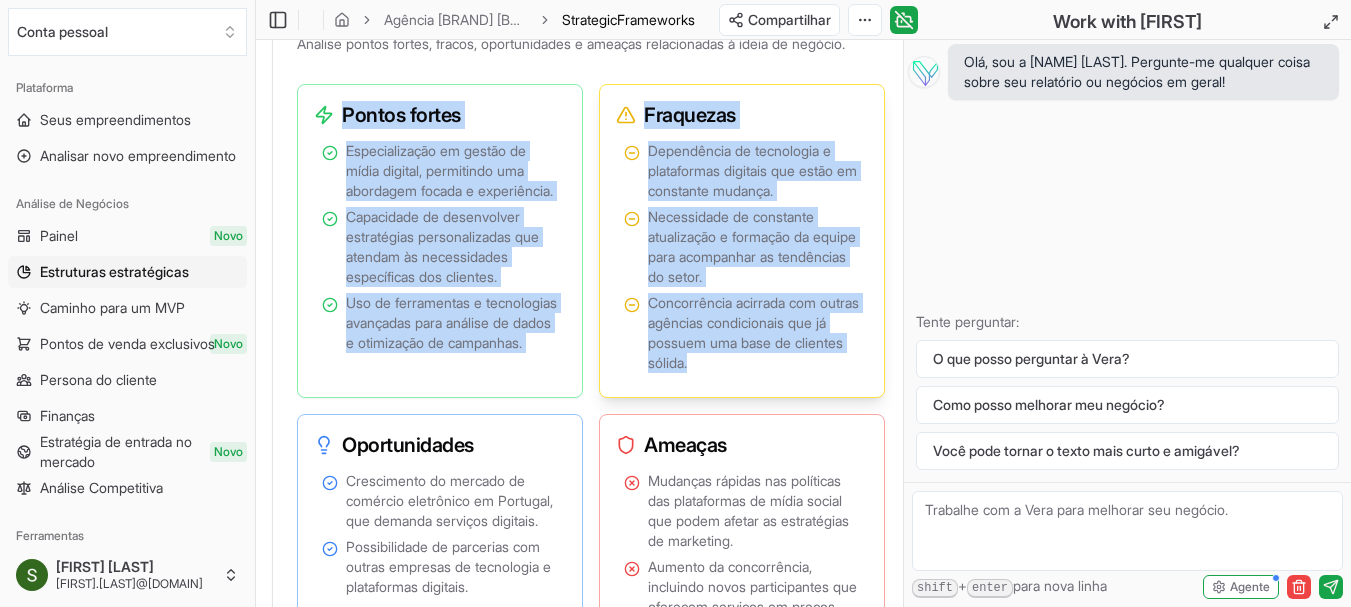 drag, startPoint x: 310, startPoint y: 221, endPoint x: 765, endPoint y: 499, distance: 533.20636 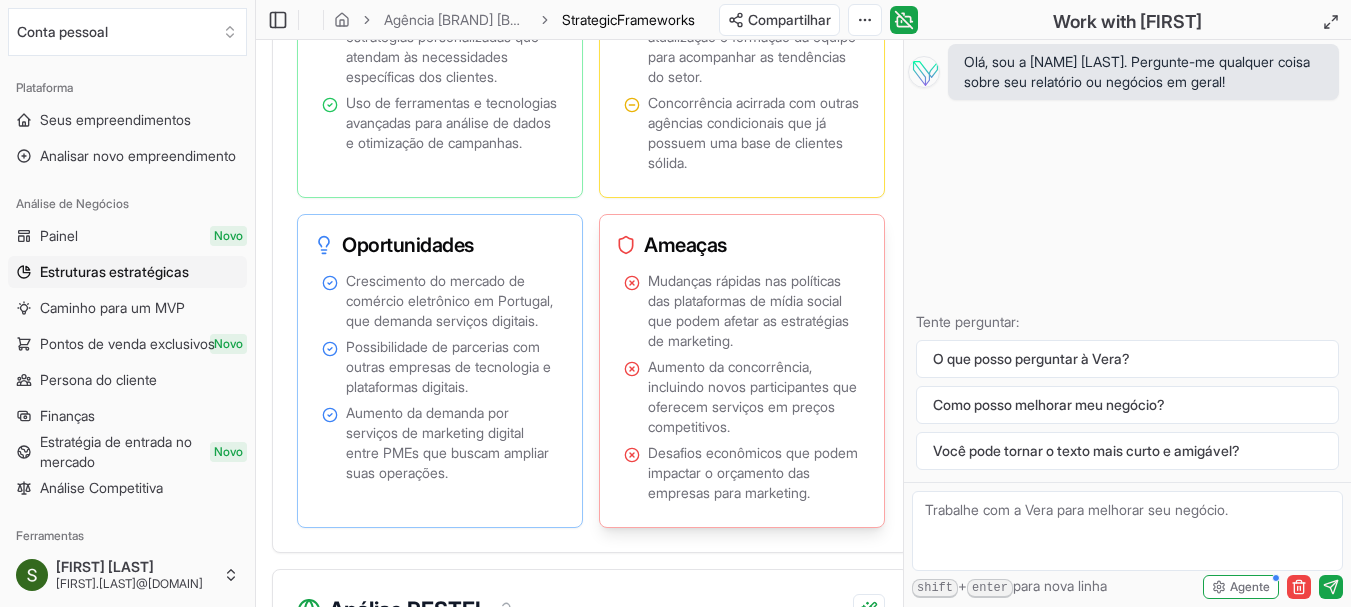scroll, scrollTop: 1582, scrollLeft: 0, axis: vertical 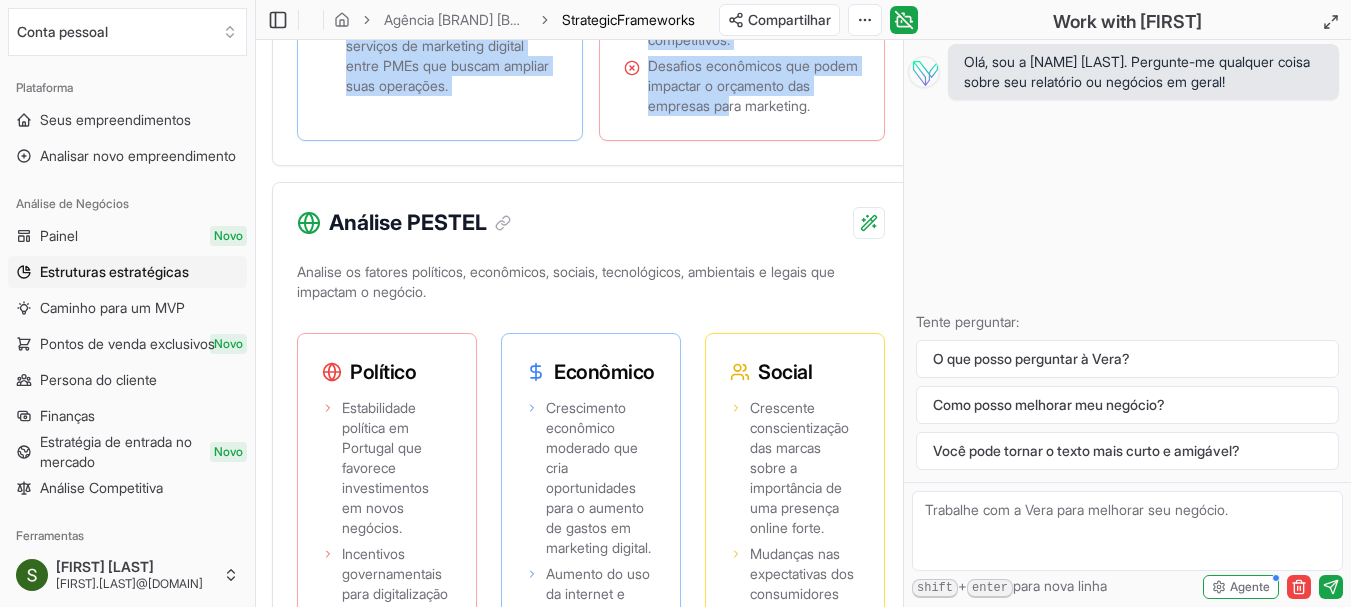 drag, startPoint x: 311, startPoint y: 314, endPoint x: 749, endPoint y: 323, distance: 438.09247 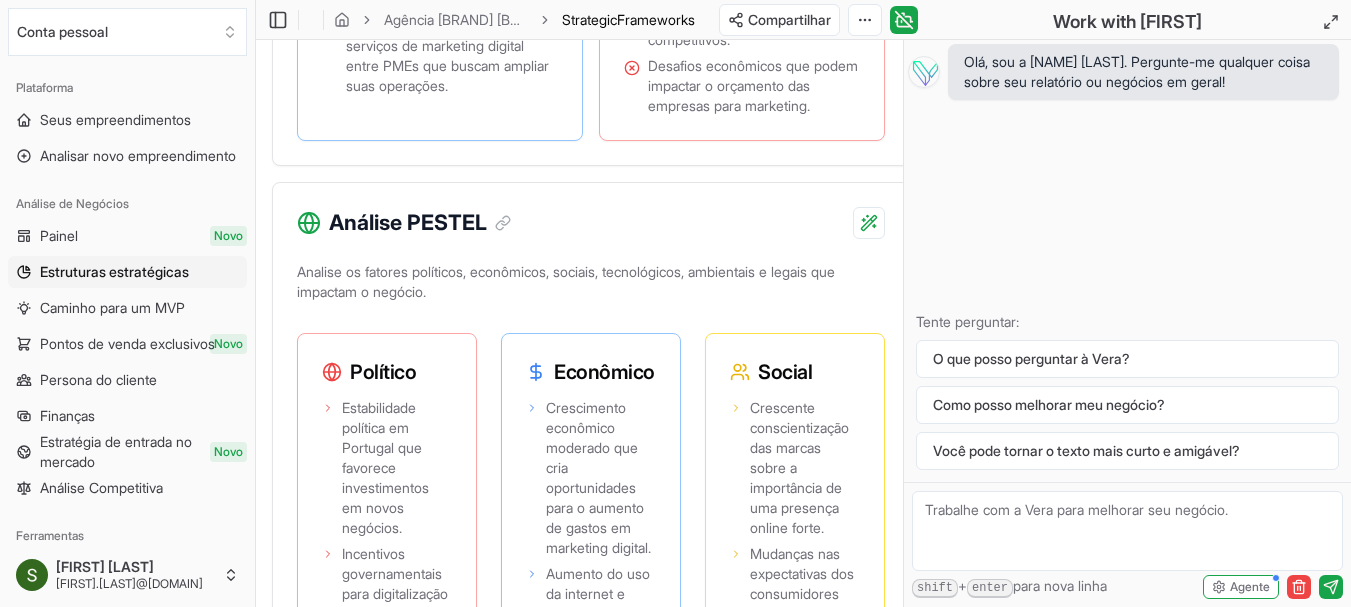 click on "Análise PESTEL" at bounding box center (591, 211) 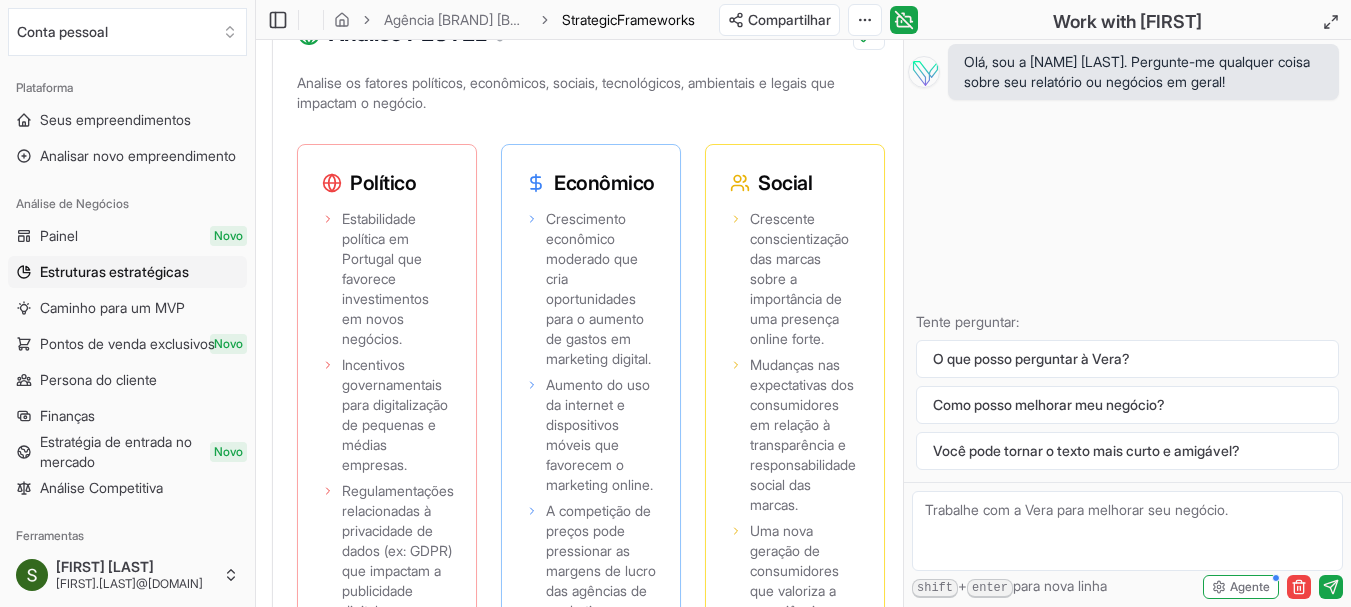 scroll, scrollTop: 2469, scrollLeft: 0, axis: vertical 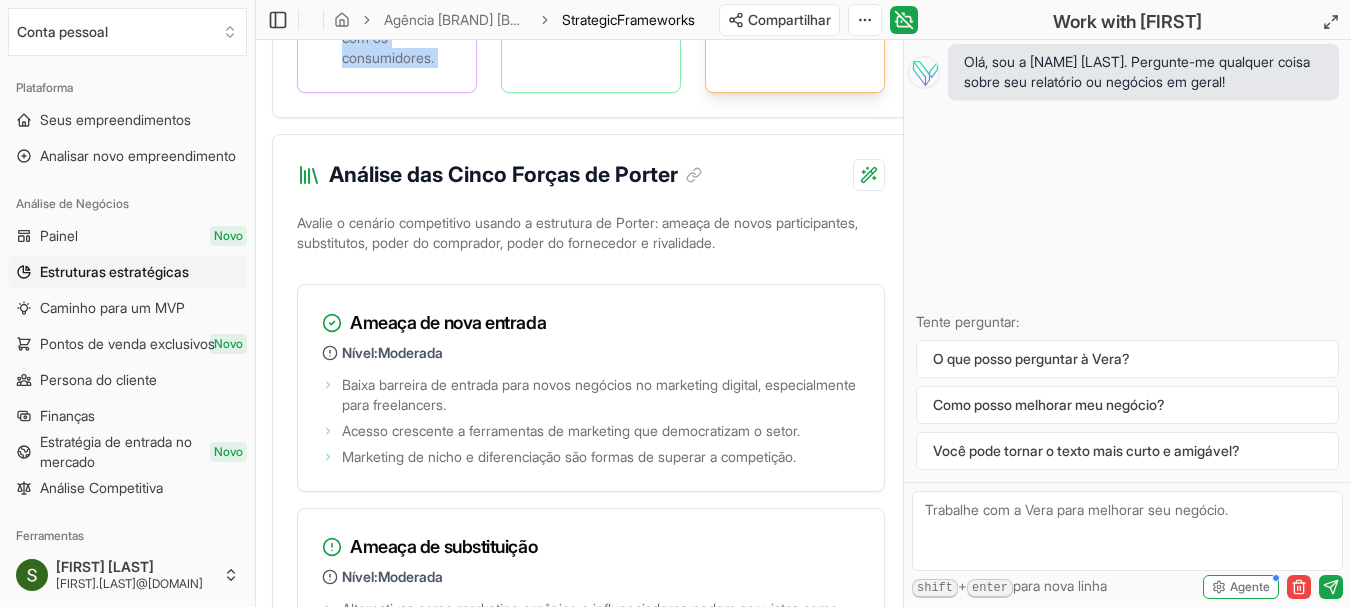 drag, startPoint x: 326, startPoint y: 192, endPoint x: 846, endPoint y: 407, distance: 562.6944 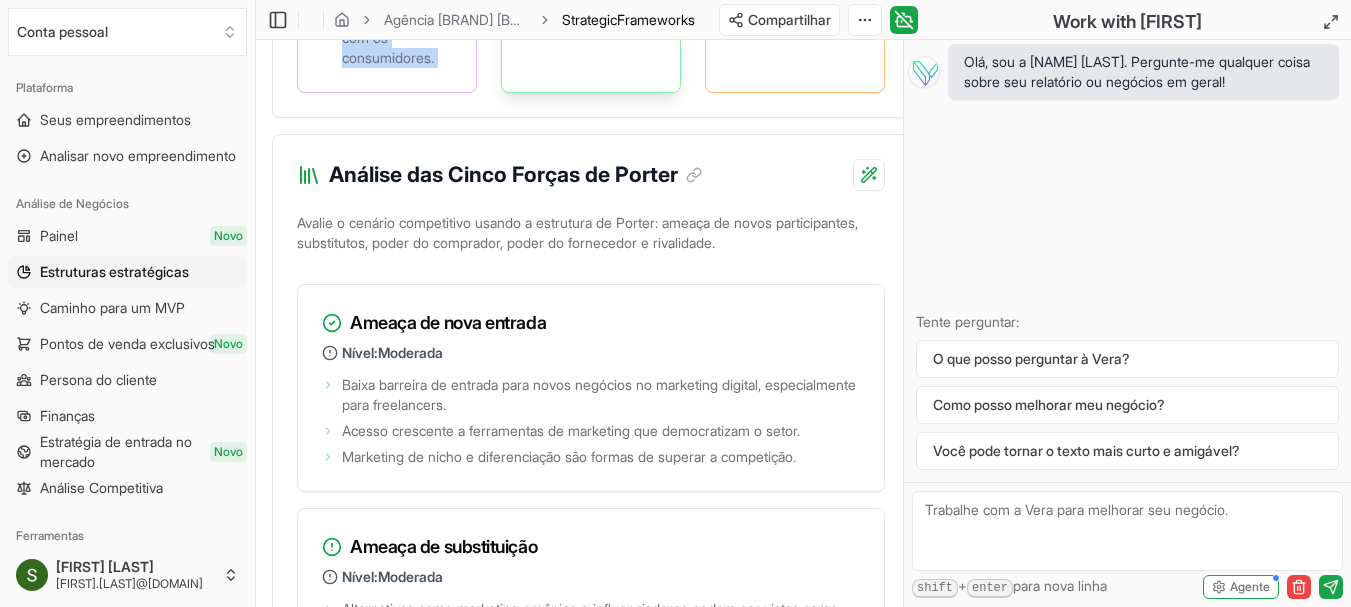click on "Aumento da demanda por práticas de marketing ambientalmente sustentáveis. Necessidade das empresas se adaptarem a práticas éticas de consumo e produção. Impacto das mudanças climáticas e ambientais nas estratégias de comunicação das marcas." at bounding box center [591, -158] 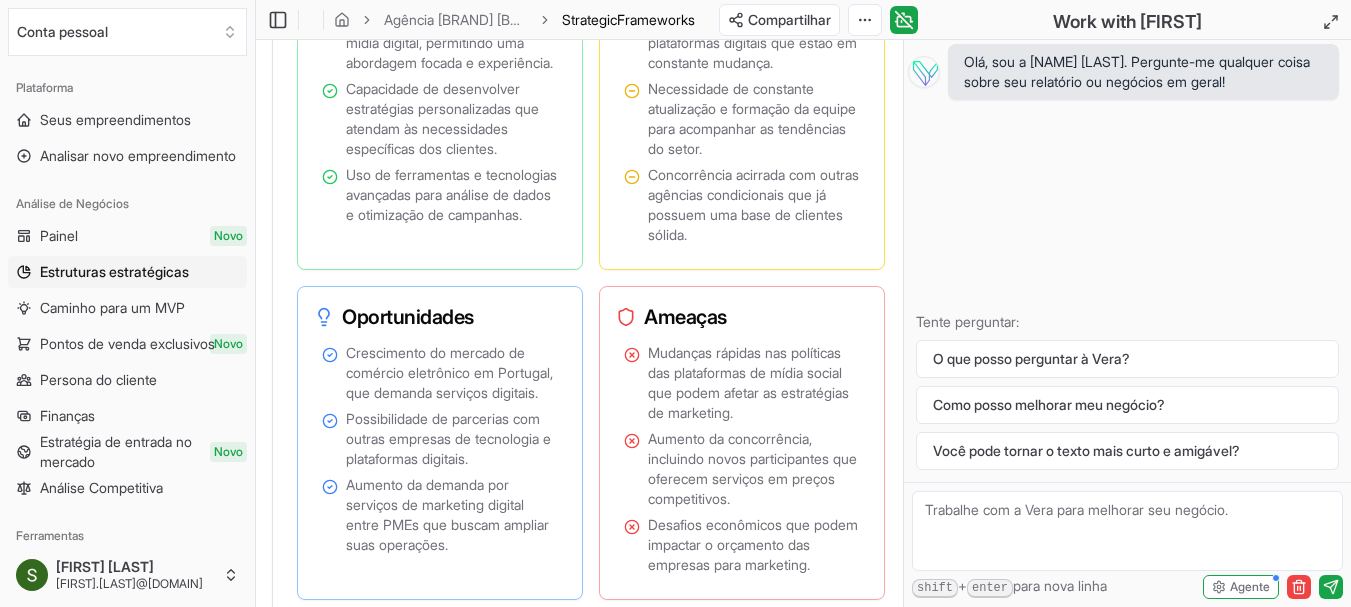 scroll, scrollTop: 2037, scrollLeft: 0, axis: vertical 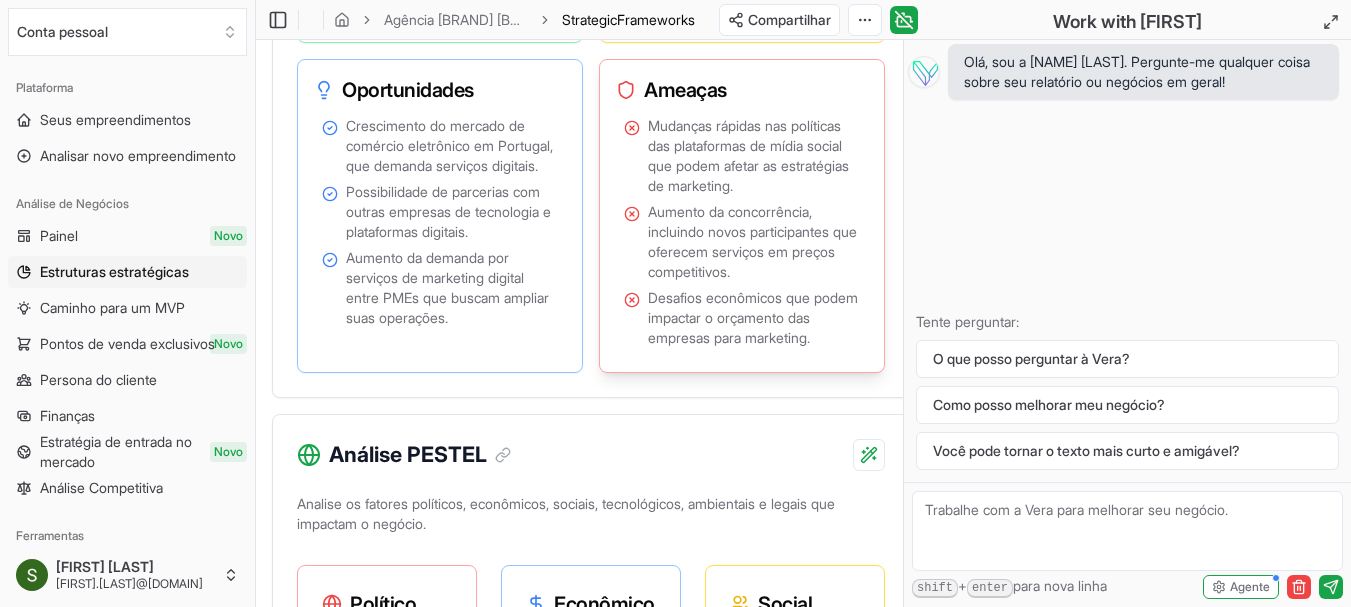 click on "Aumento da concorrência, incluindo novos participantes que oferecem serviços em preços competitivos." at bounding box center [752, 241] 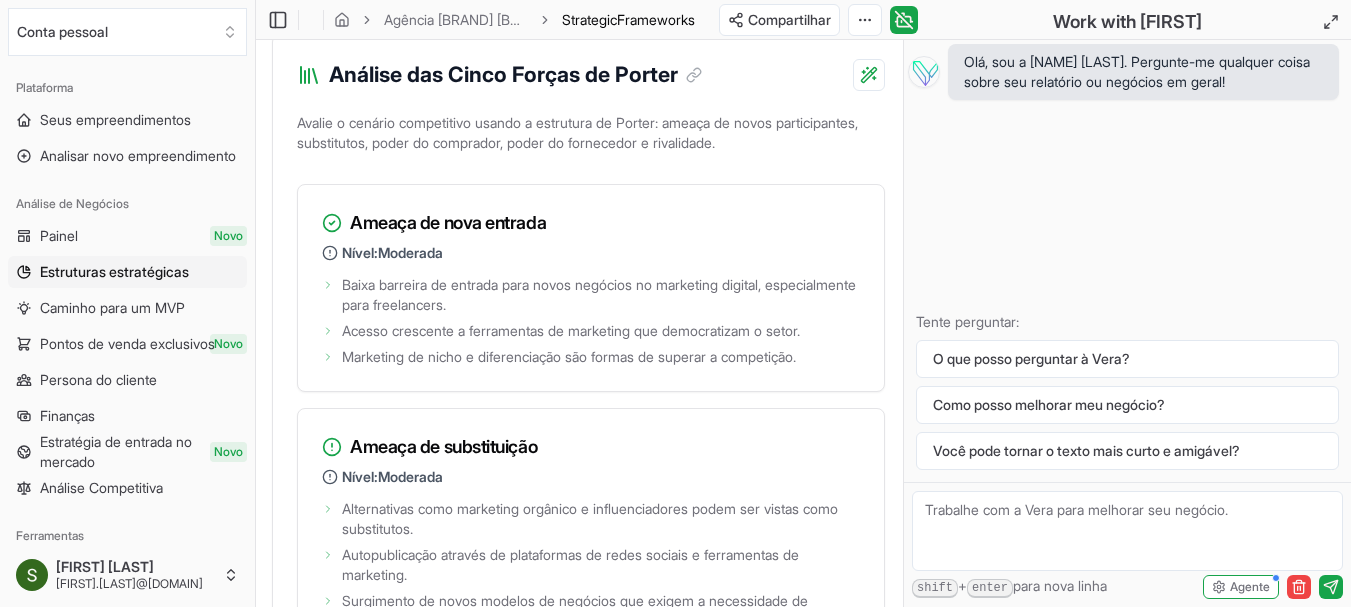 scroll, scrollTop: 3937, scrollLeft: 0, axis: vertical 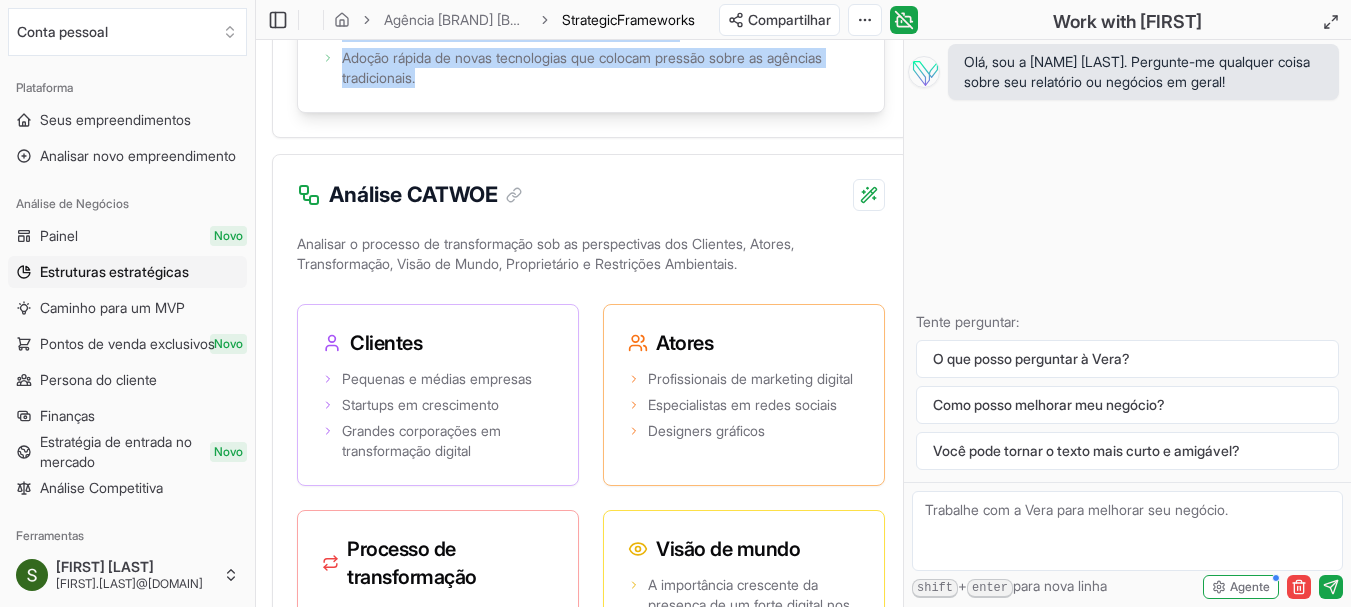 drag, startPoint x: 330, startPoint y: 201, endPoint x: 811, endPoint y: 435, distance: 534.89905 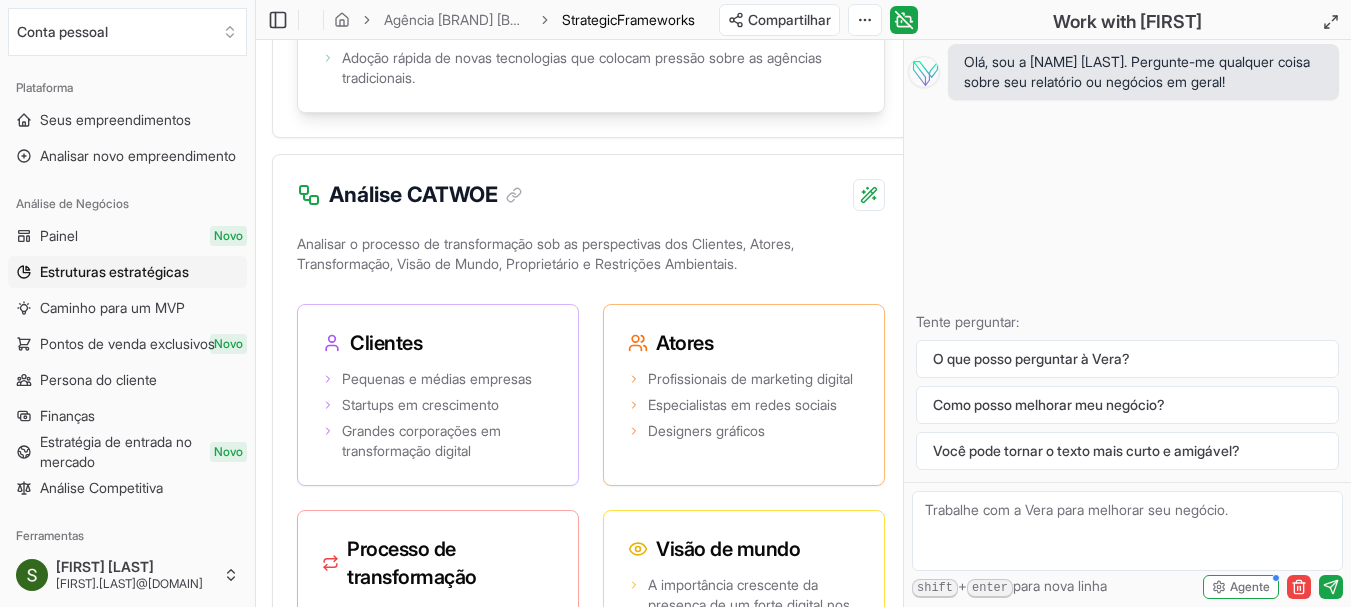 click on "Adoção rápida de novas tecnologias que colocam pressão sobre as agências tradicionais." at bounding box center (601, 68) 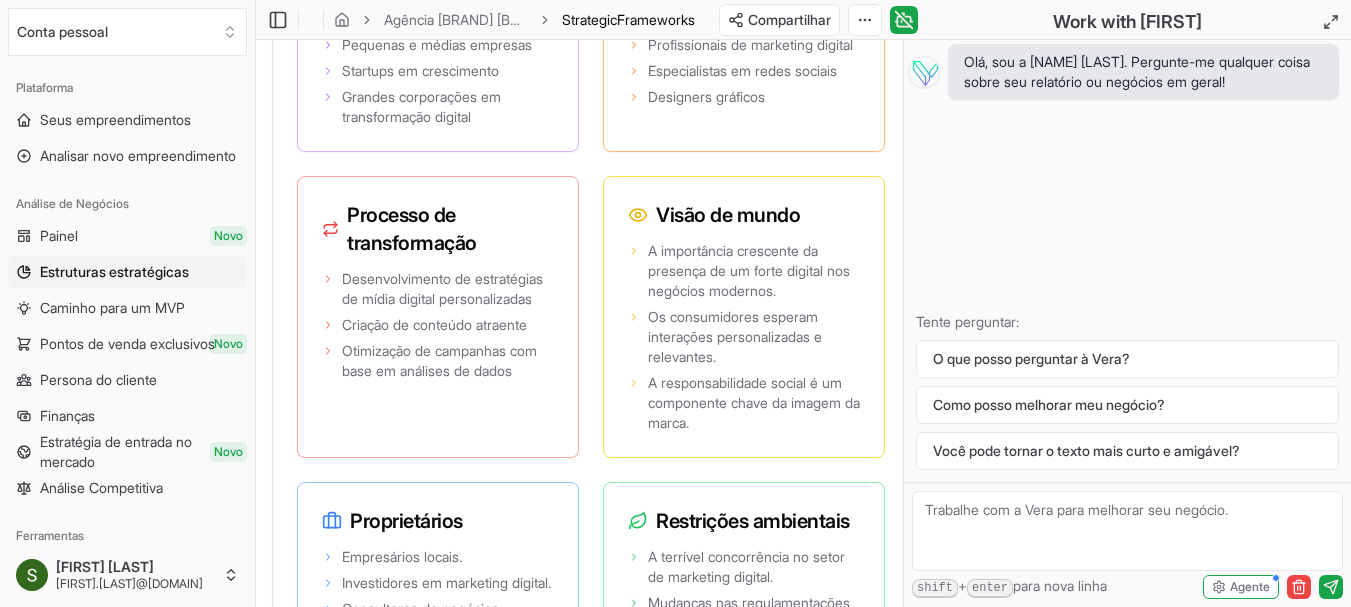 scroll, scrollTop: 5352, scrollLeft: 0, axis: vertical 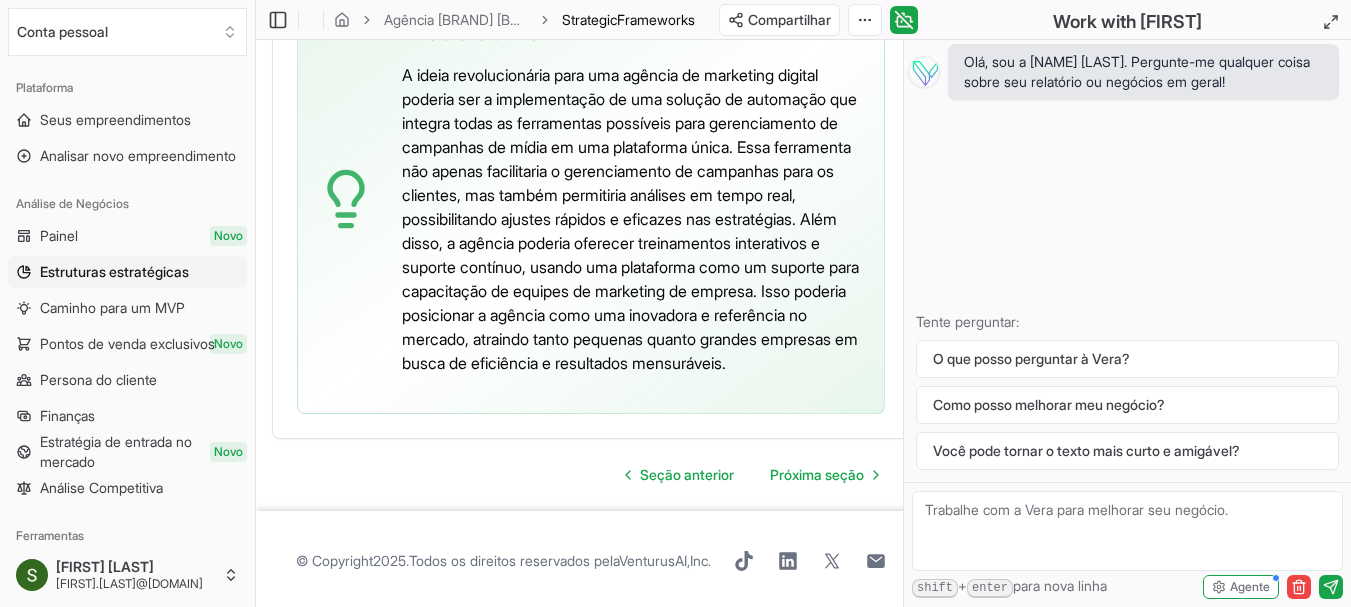 drag, startPoint x: 327, startPoint y: 156, endPoint x: 806, endPoint y: 320, distance: 506.29733 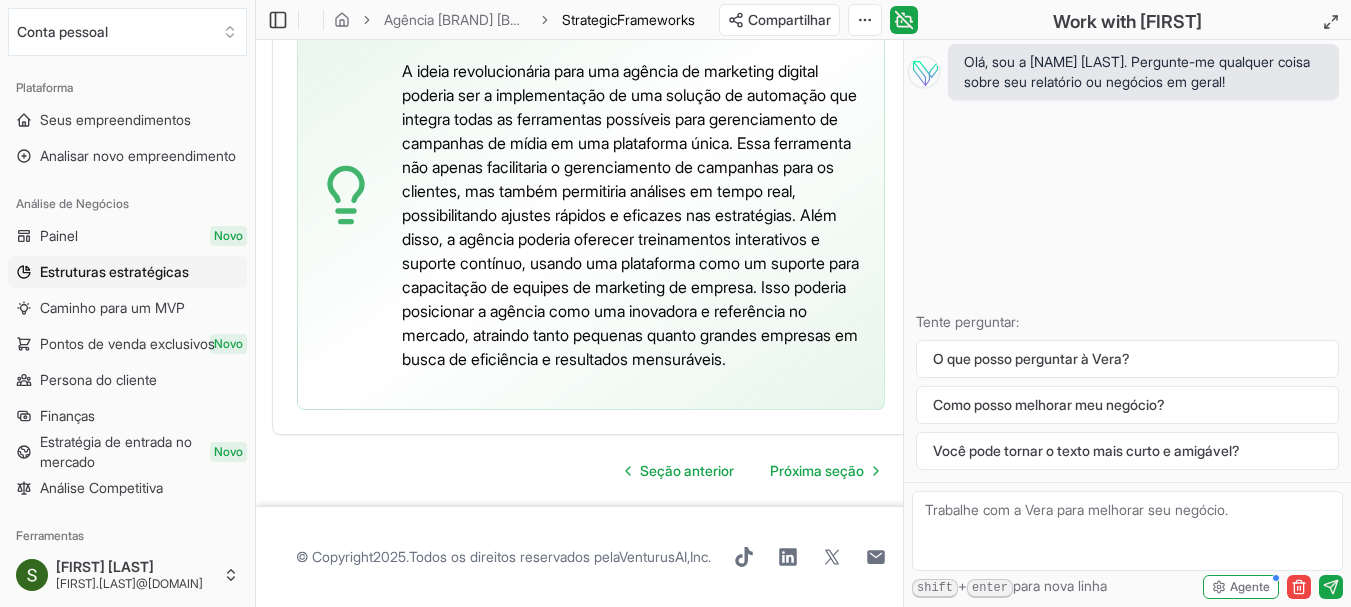 scroll, scrollTop: 6224, scrollLeft: 0, axis: vertical 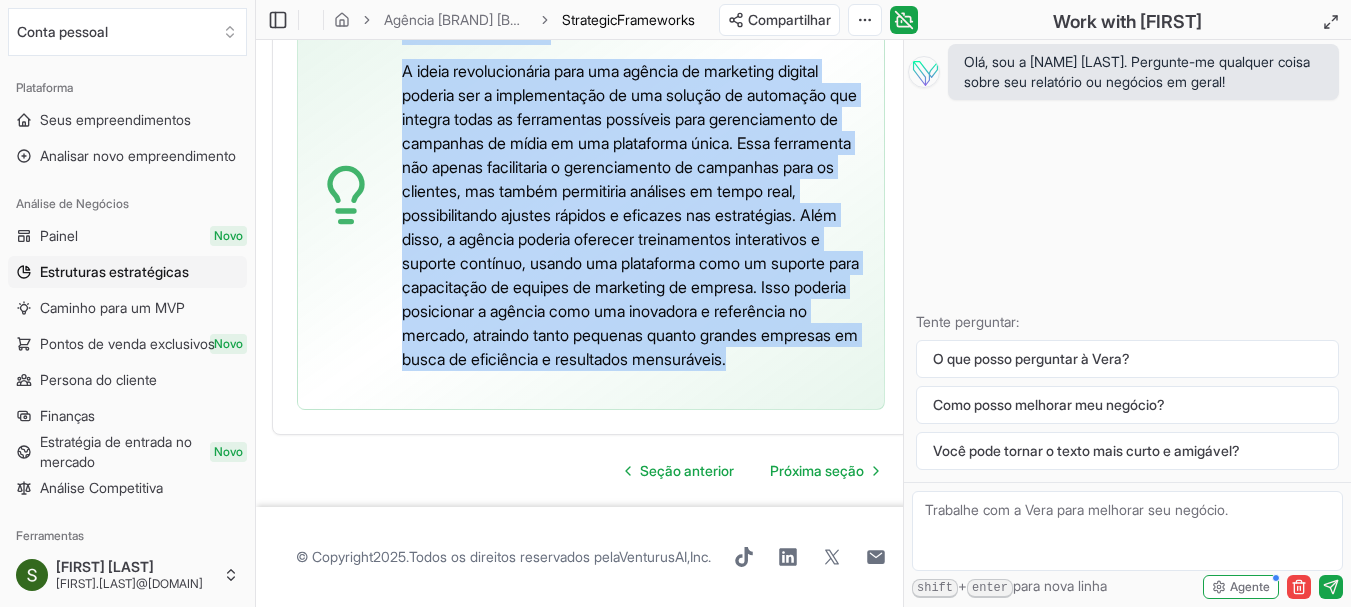 drag, startPoint x: 320, startPoint y: 298, endPoint x: 815, endPoint y: 394, distance: 504.22318 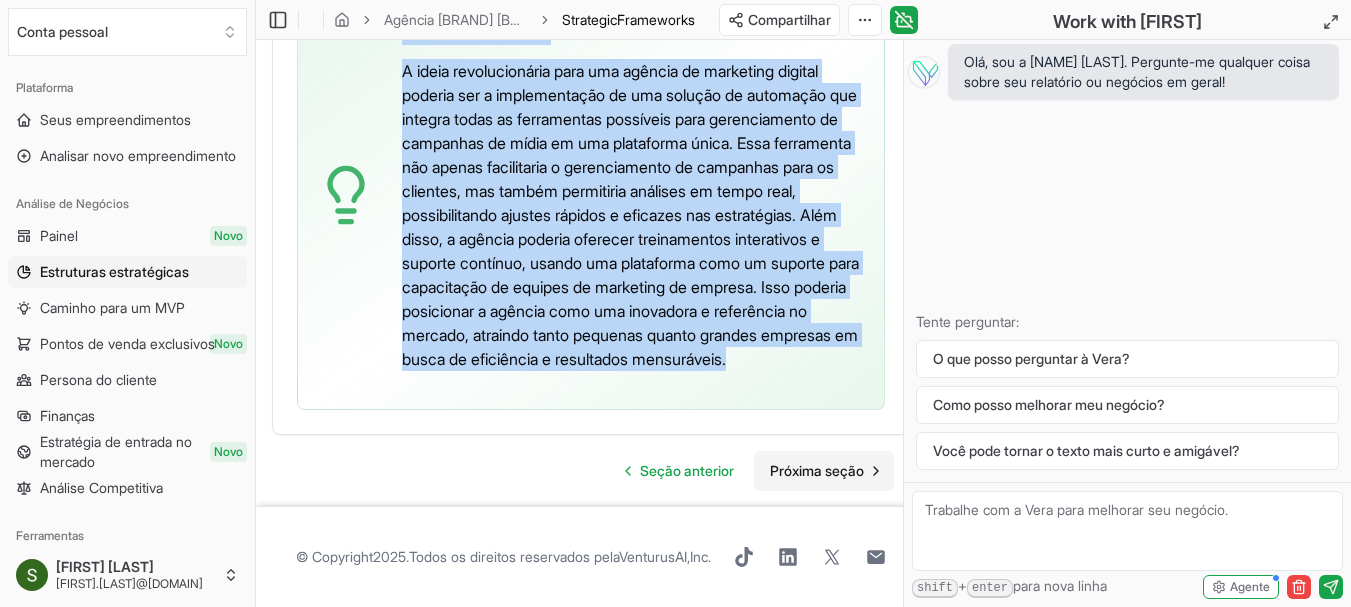 click on "Próxima seção" at bounding box center [817, 470] 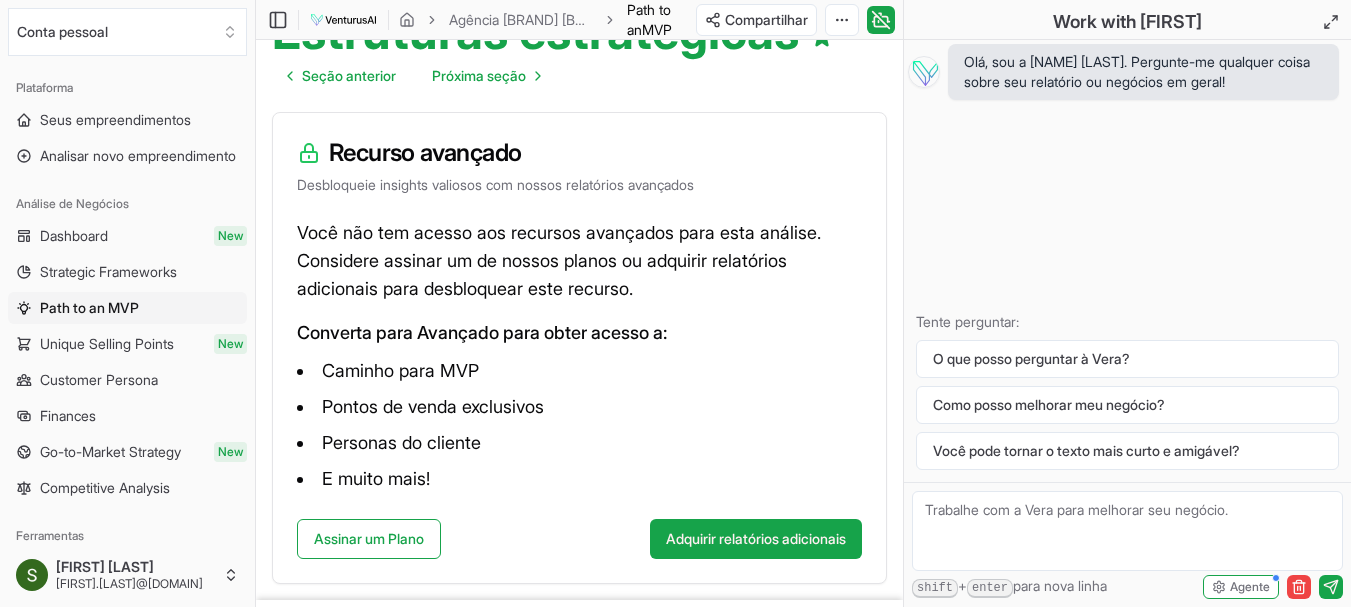 scroll, scrollTop: 247, scrollLeft: 0, axis: vertical 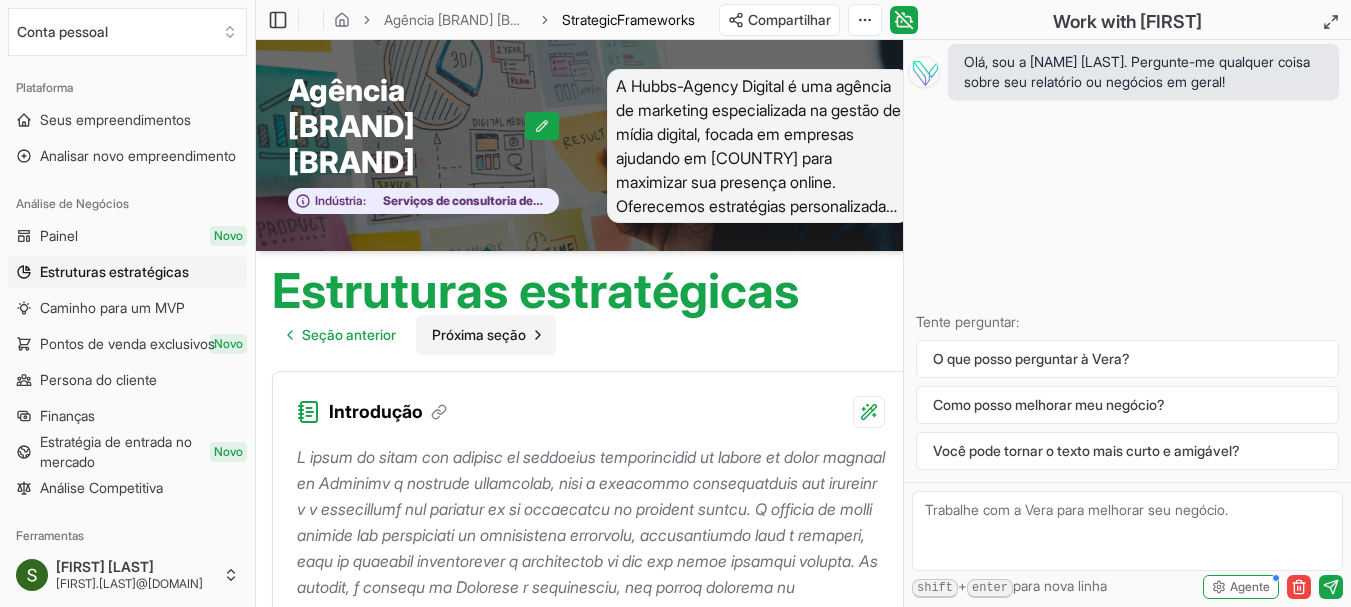 click on "Próxima seção" at bounding box center (479, 334) 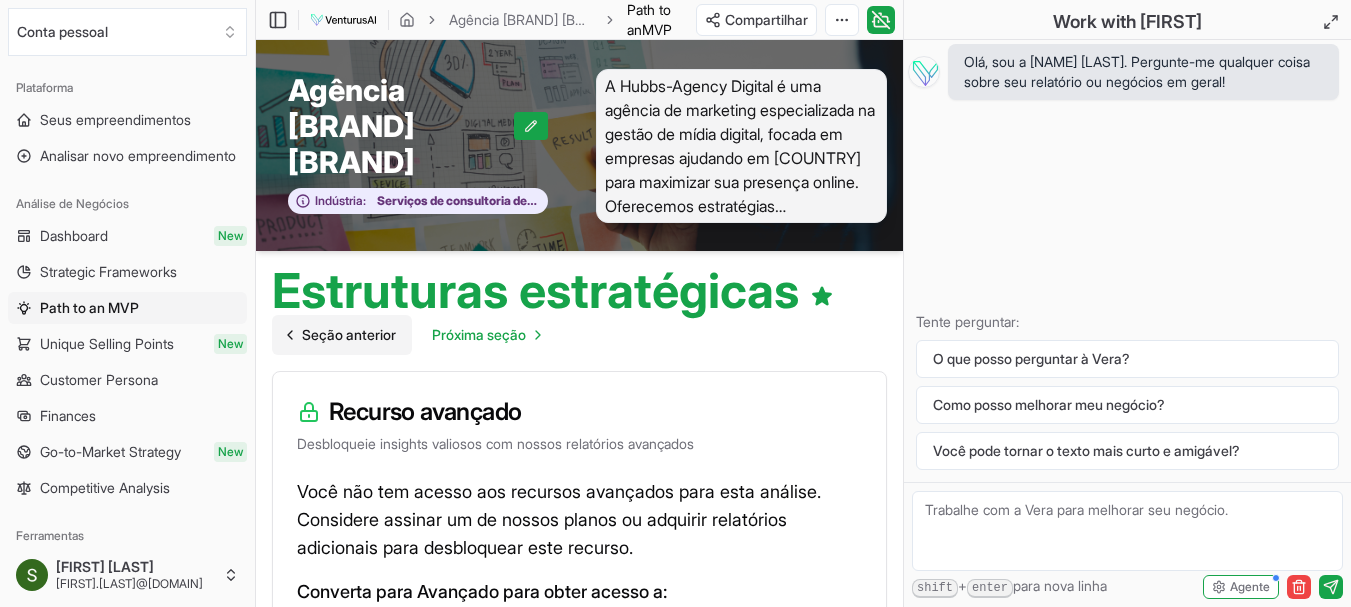 click on "Seção anterior" at bounding box center (349, 334) 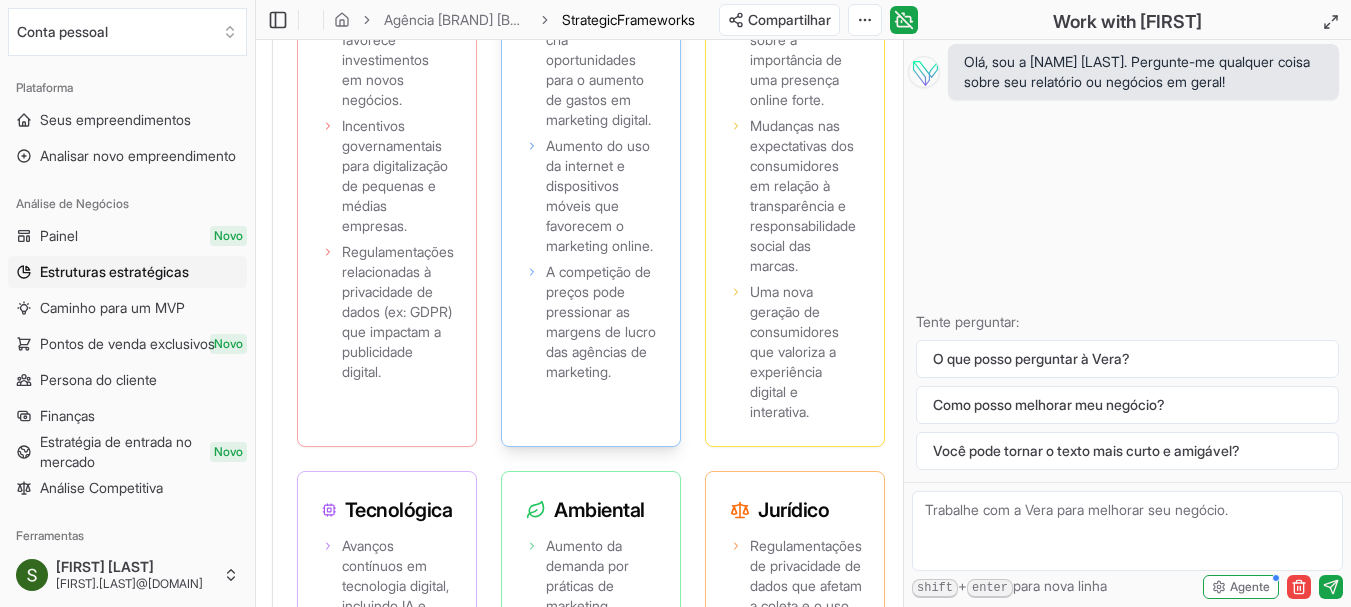 scroll, scrollTop: 2800, scrollLeft: 0, axis: vertical 